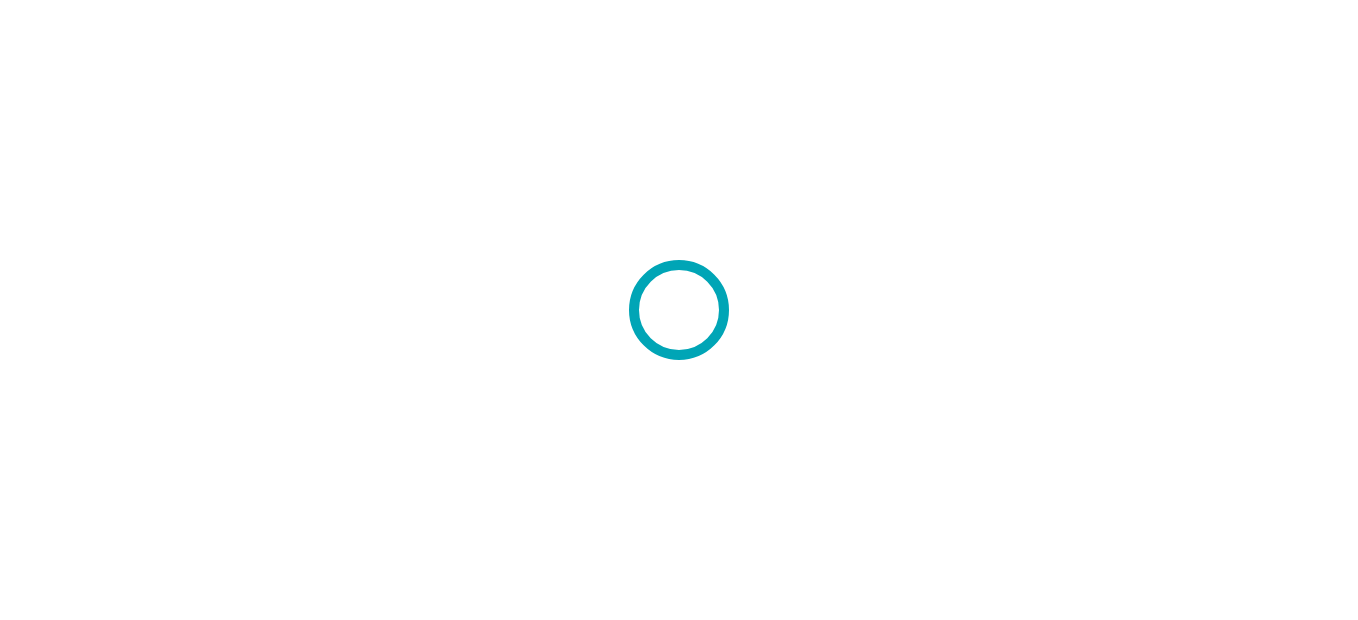 scroll, scrollTop: 0, scrollLeft: 0, axis: both 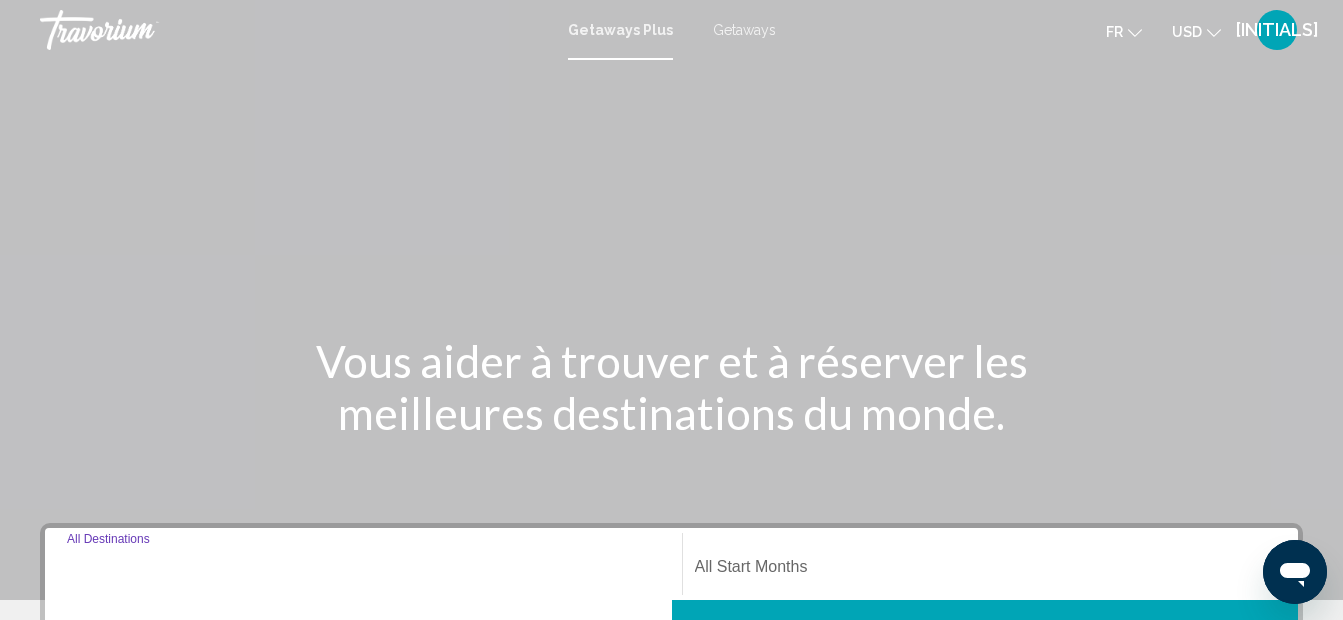 click on "Destination All Destinations" at bounding box center (363, 571) 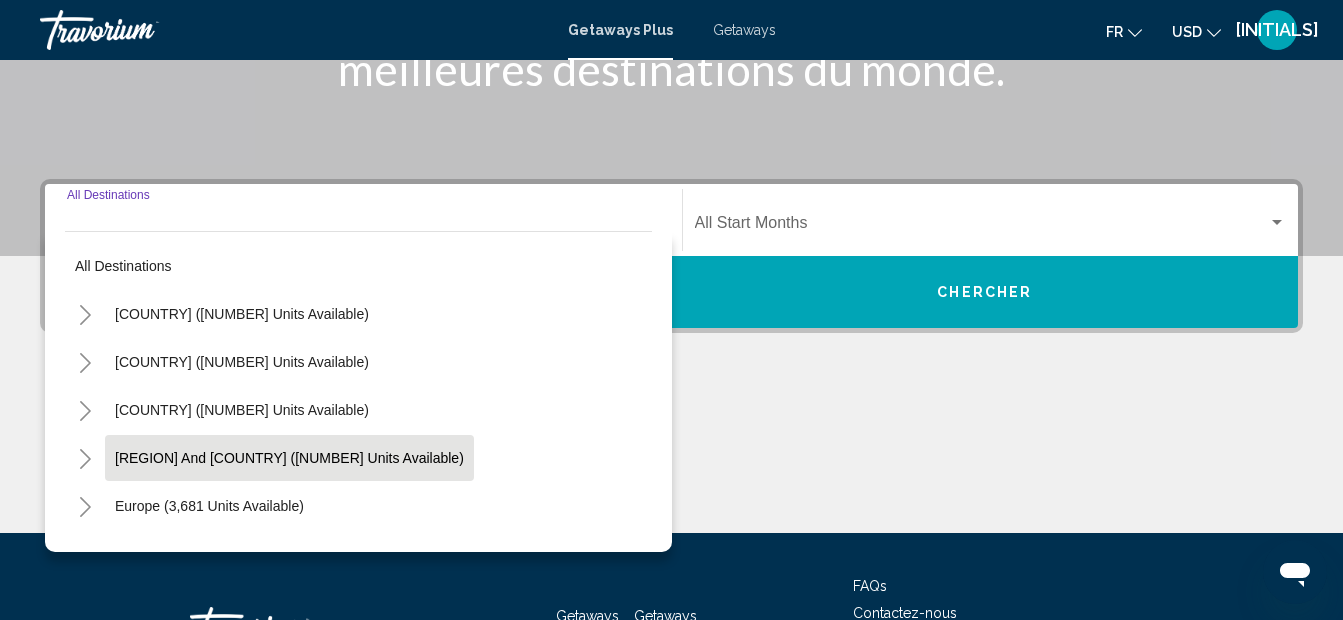 scroll, scrollTop: 458, scrollLeft: 0, axis: vertical 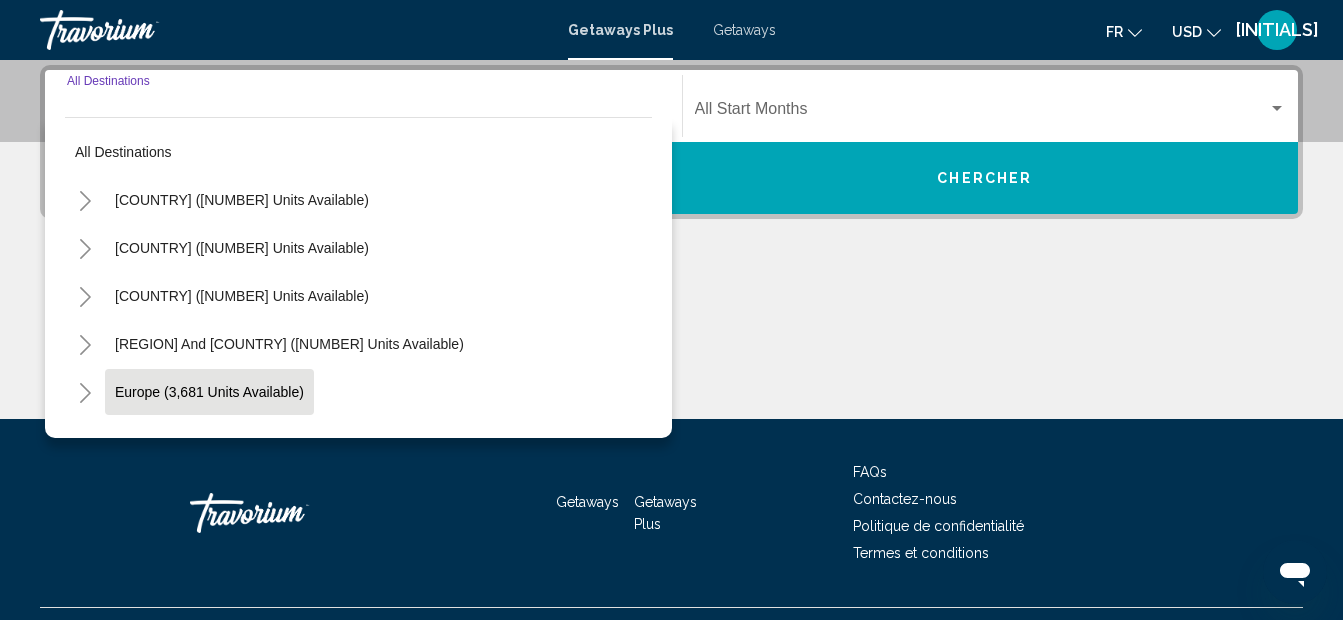 click on "Europe (3,681 units available)" at bounding box center [242, 440] 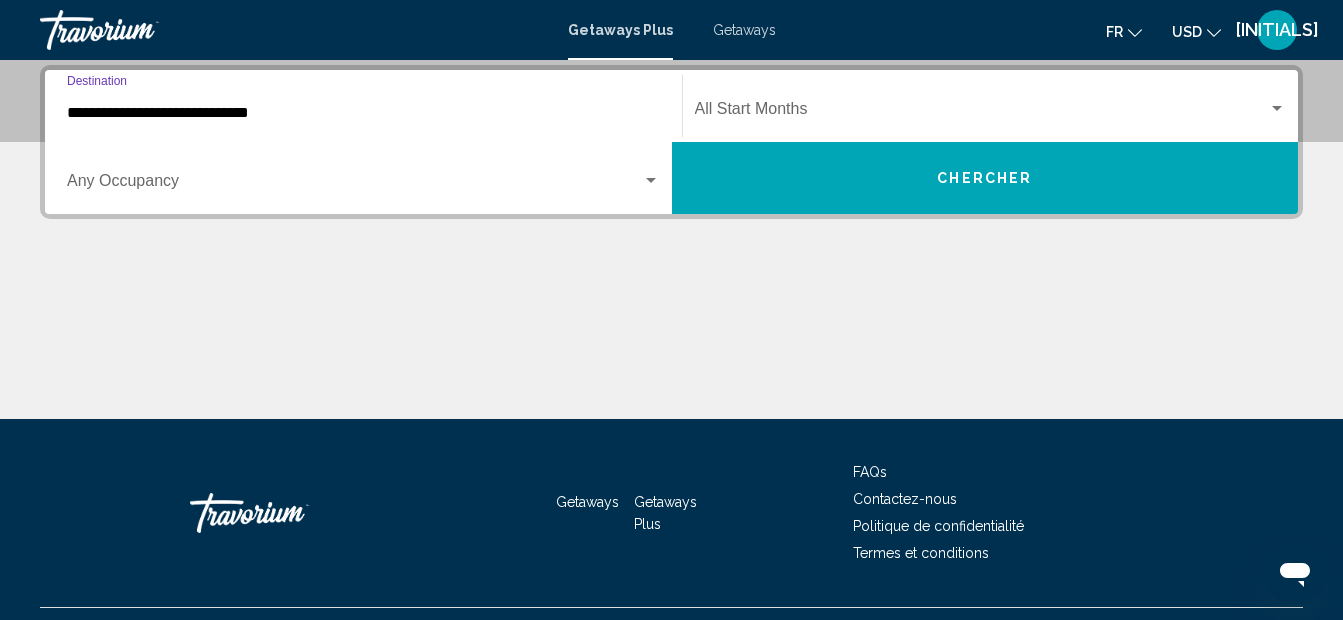 click on "**********" at bounding box center (363, 113) 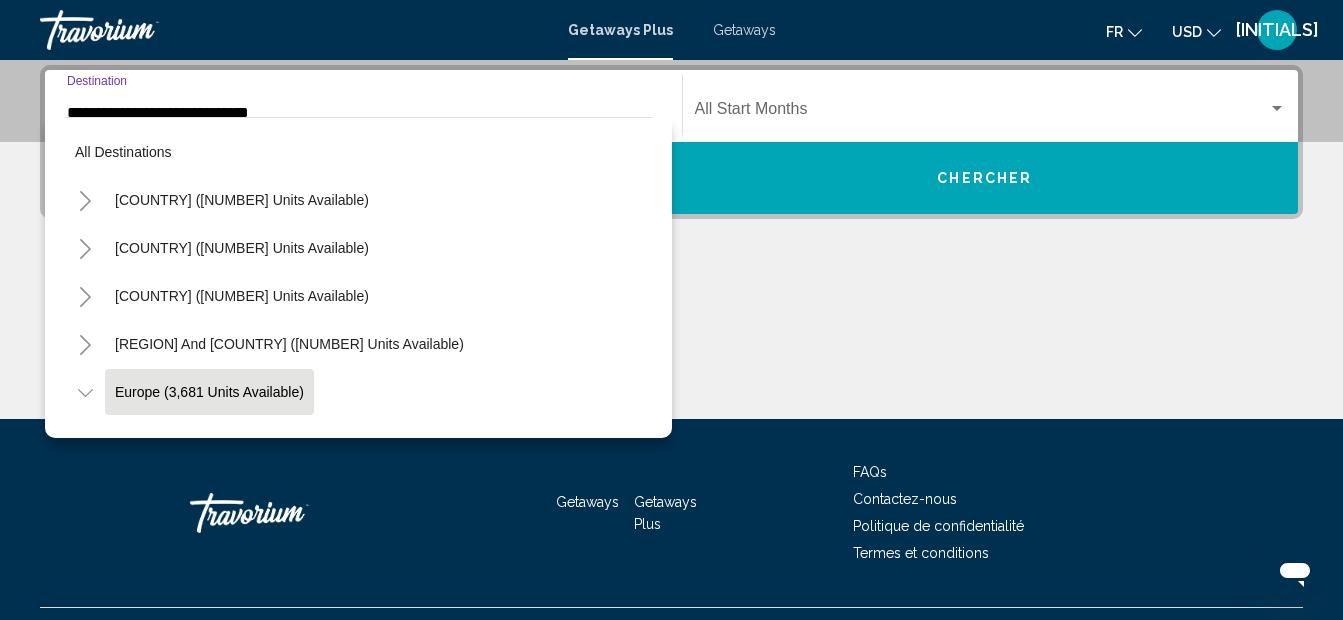 scroll, scrollTop: 421, scrollLeft: 0, axis: vertical 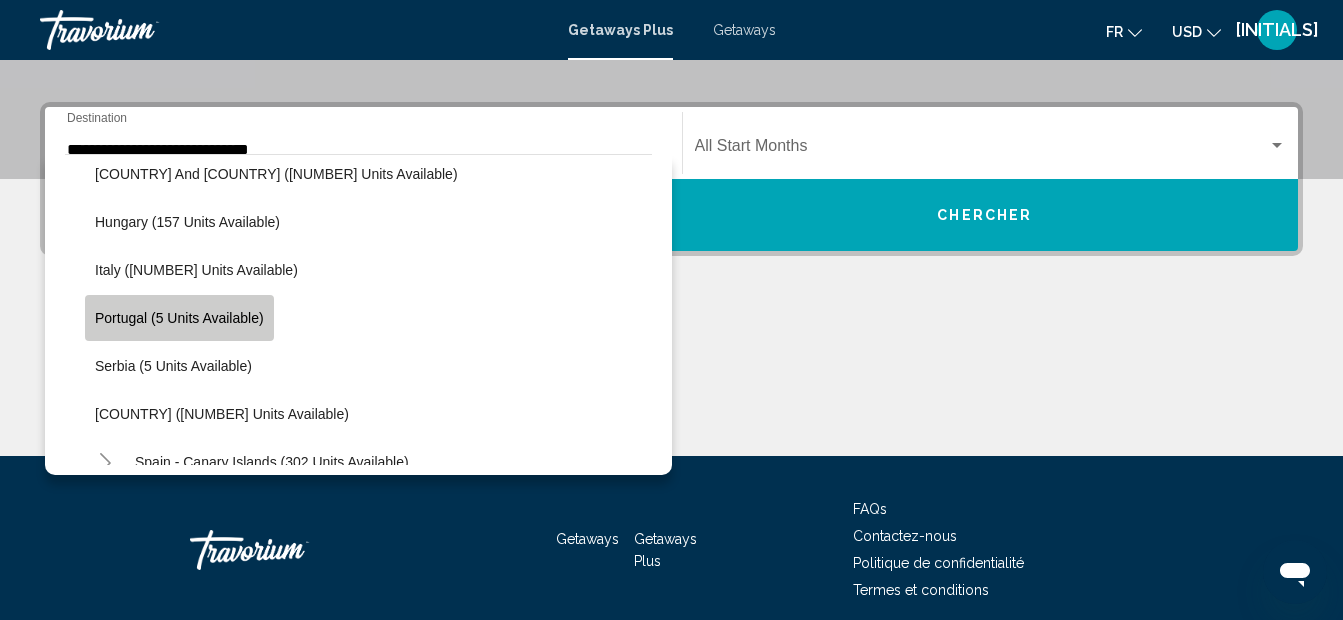 click on "Portugal (5 units available)" 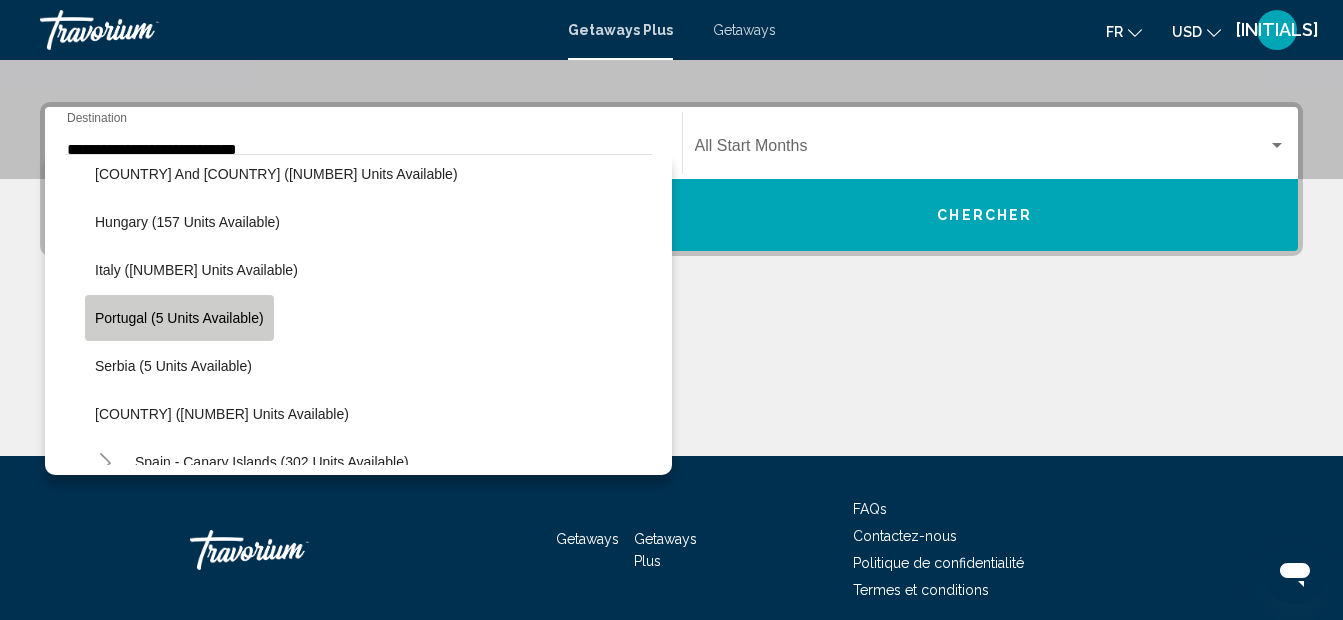 scroll, scrollTop: 458, scrollLeft: 0, axis: vertical 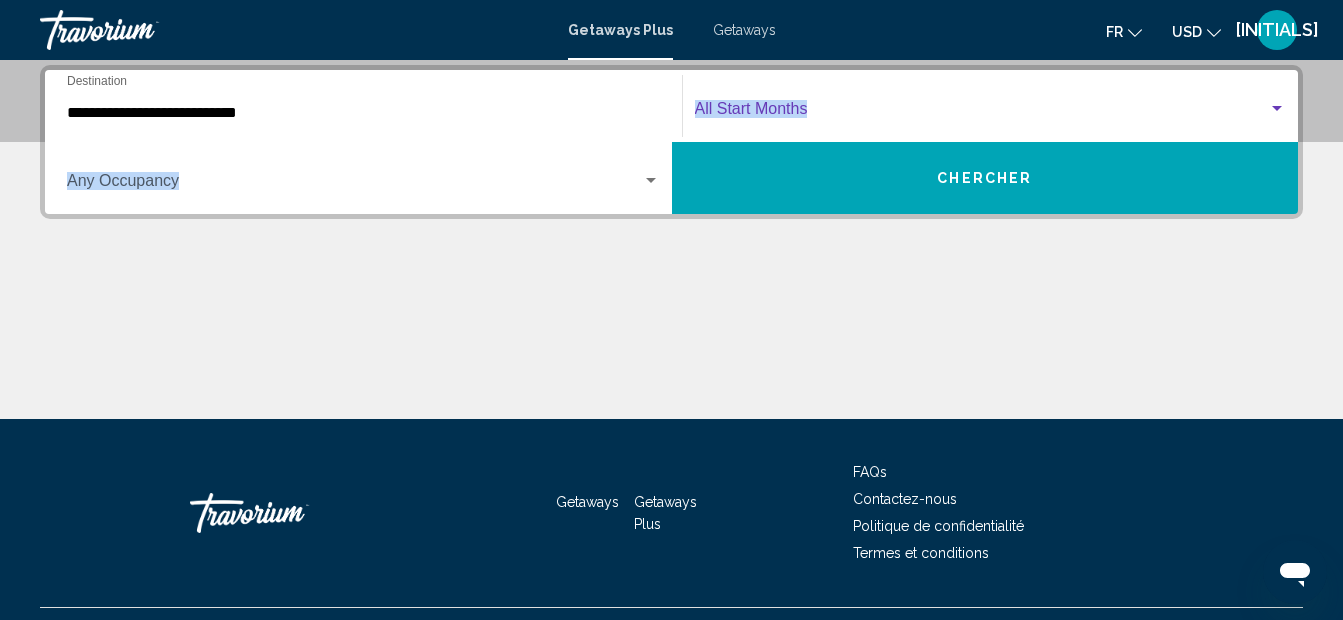drag, startPoint x: 822, startPoint y: 104, endPoint x: 485, endPoint y: 299, distance: 389.35074 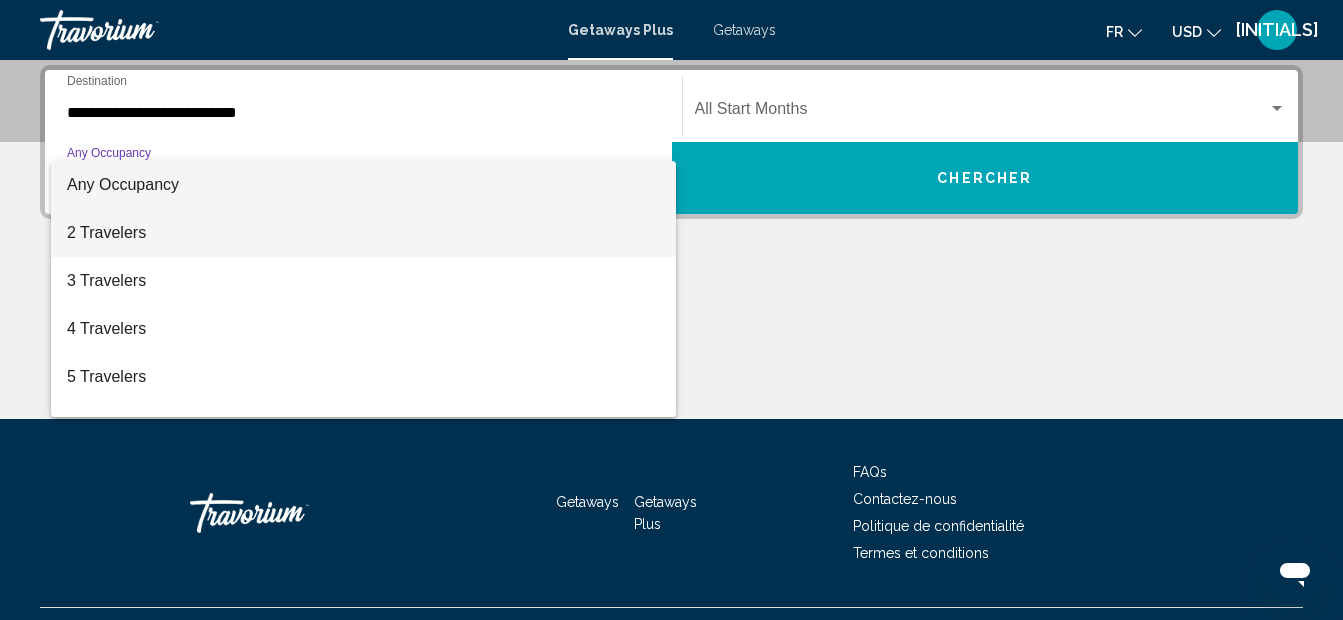 click on "2 Travelers" at bounding box center (363, 233) 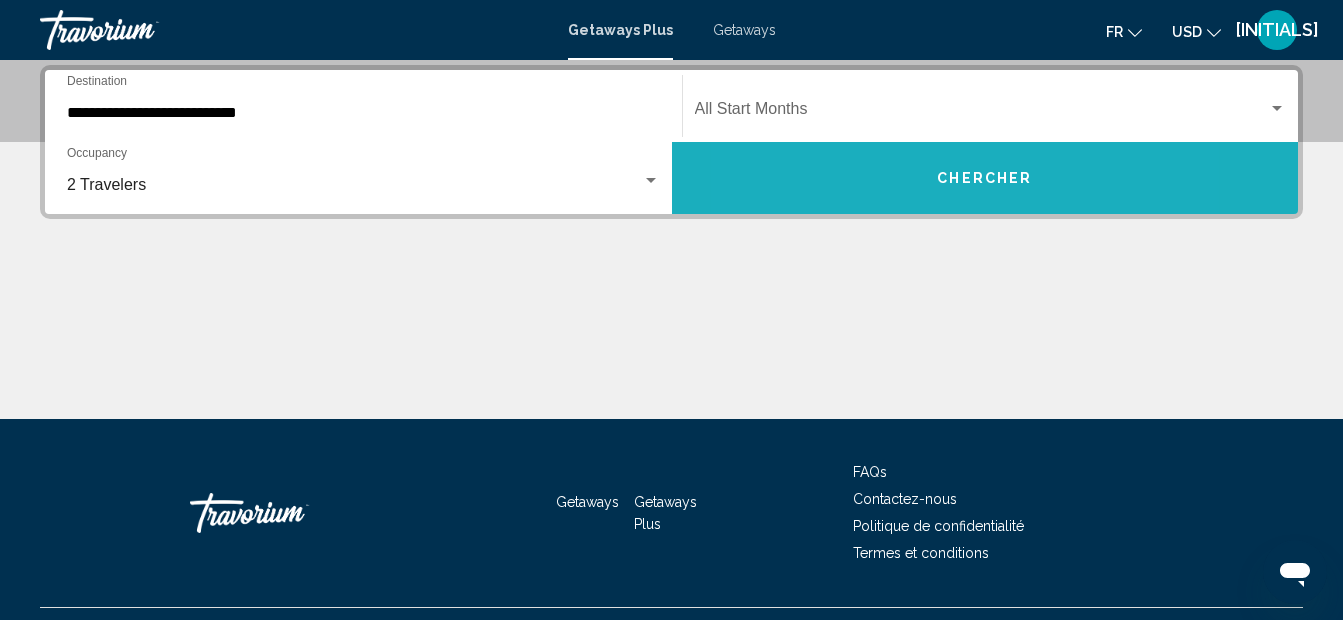 click on "Chercher" at bounding box center (985, 178) 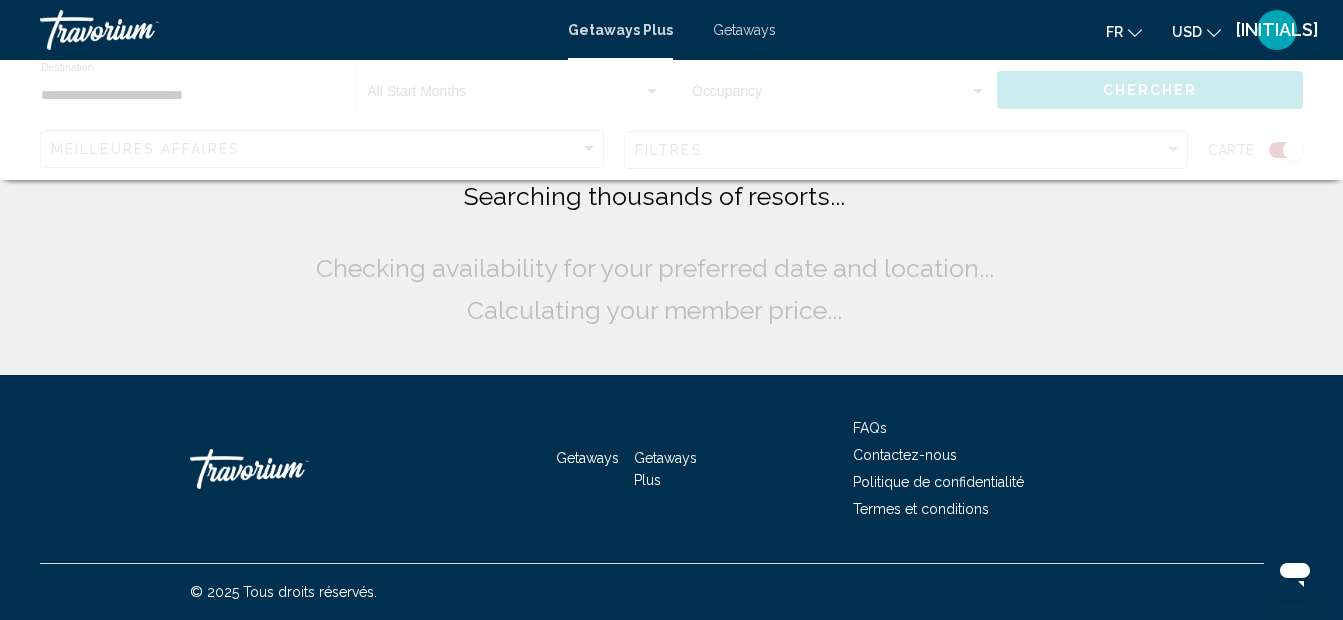 scroll, scrollTop: 0, scrollLeft: 0, axis: both 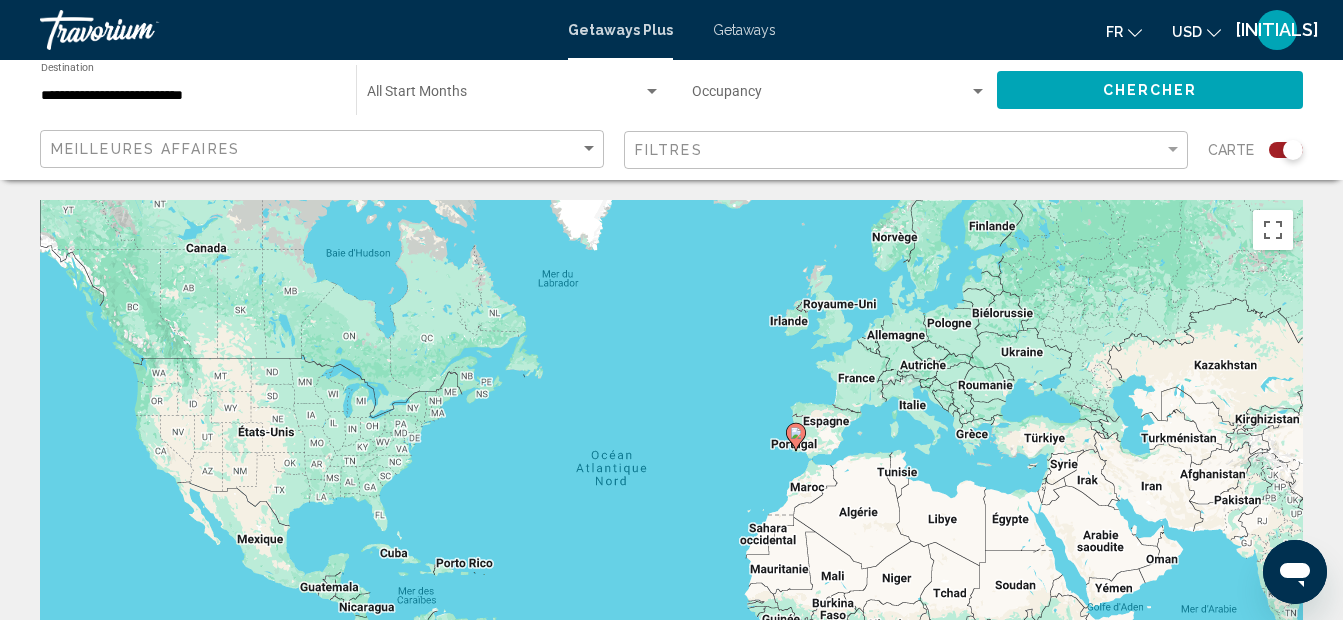 click 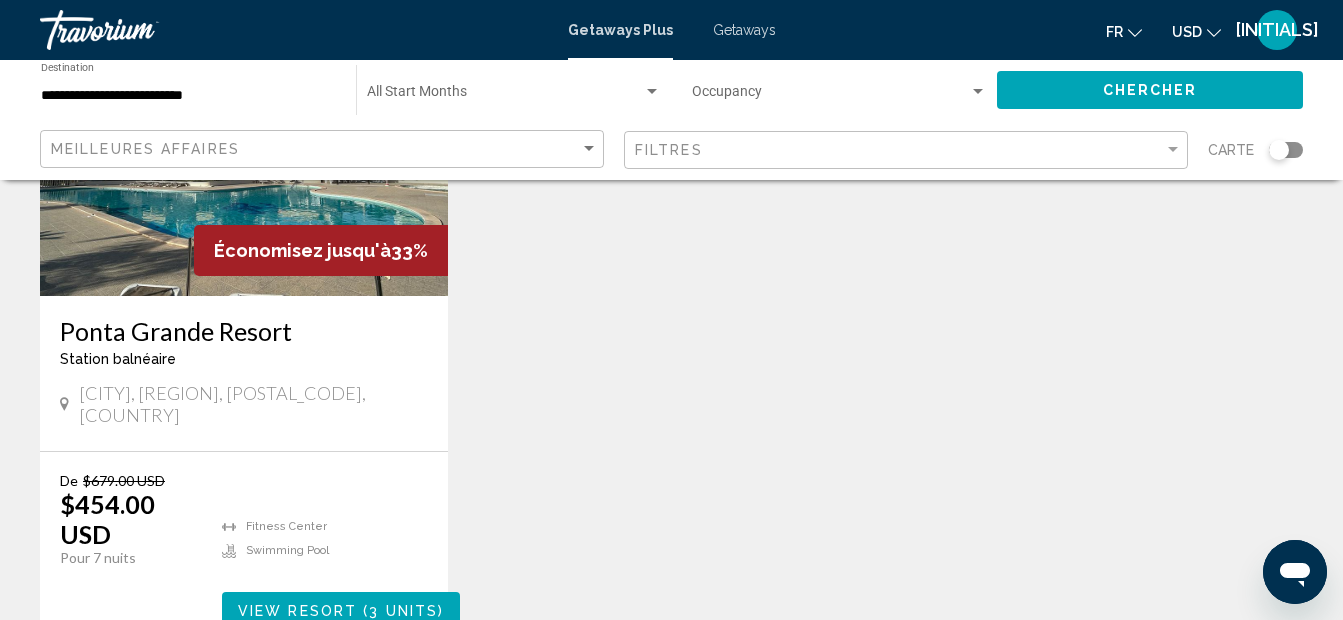 scroll, scrollTop: 303, scrollLeft: 0, axis: vertical 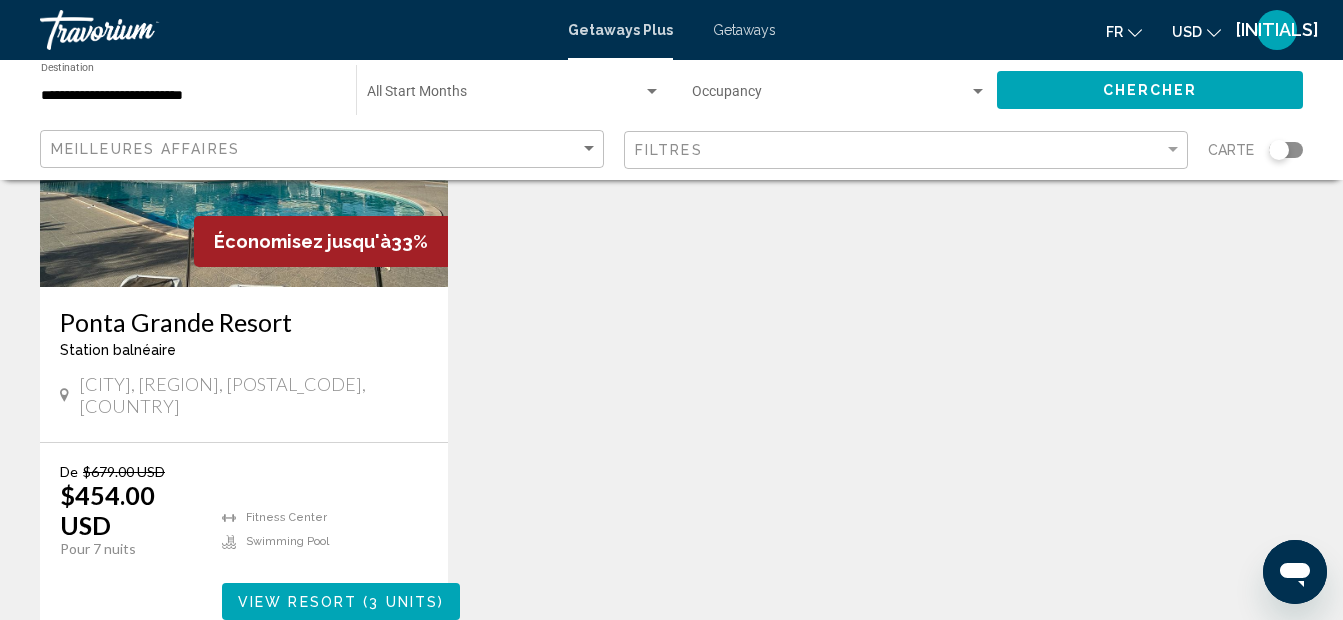 click on "Ponta Grande Resort" at bounding box center (244, 322) 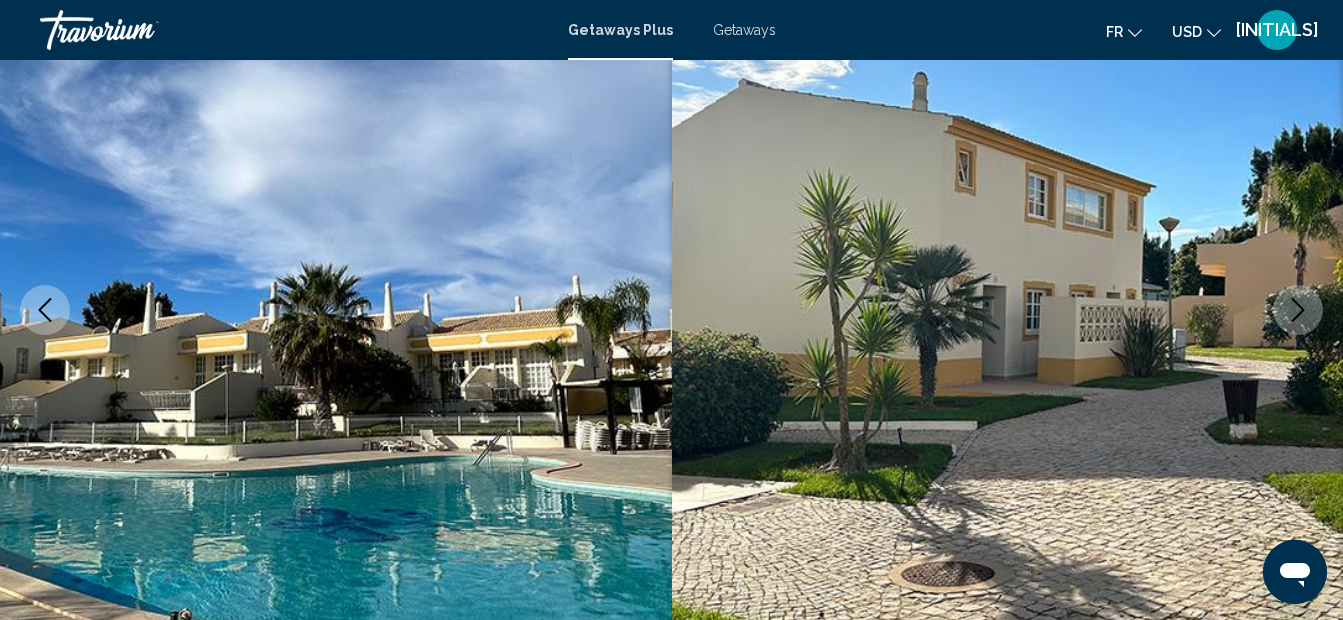 scroll, scrollTop: 825, scrollLeft: 0, axis: vertical 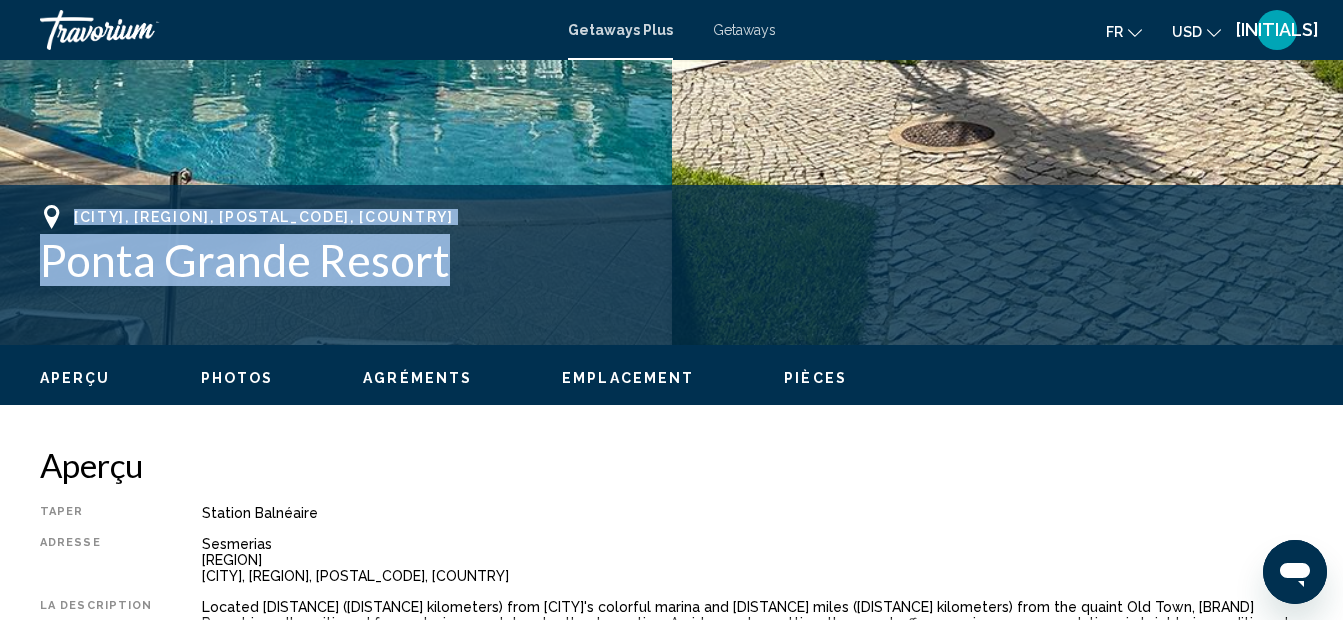 drag, startPoint x: 68, startPoint y: 213, endPoint x: 456, endPoint y: 258, distance: 390.60083 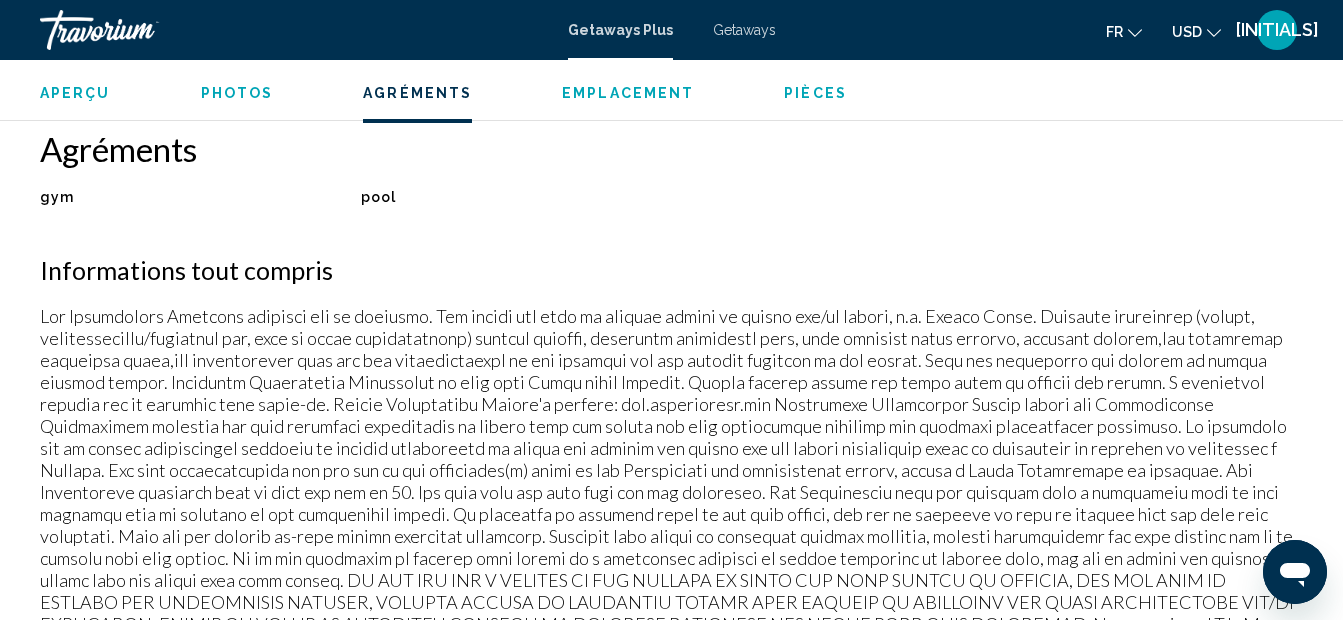 scroll, scrollTop: 2465, scrollLeft: 0, axis: vertical 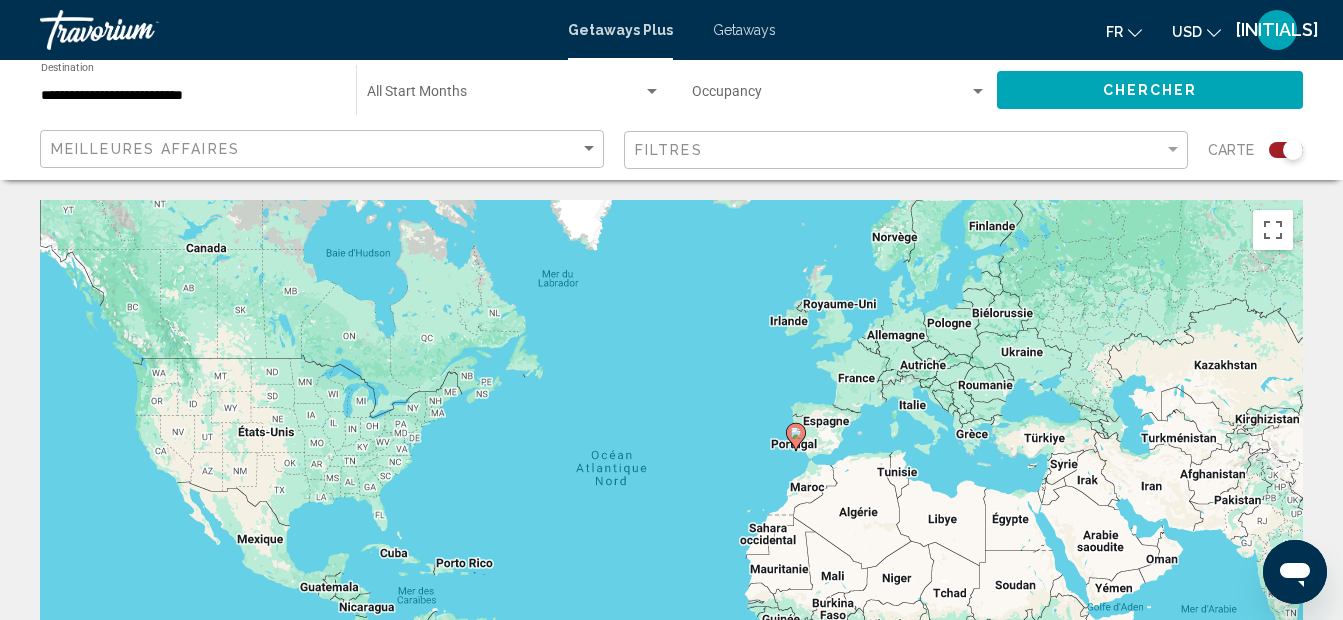 click 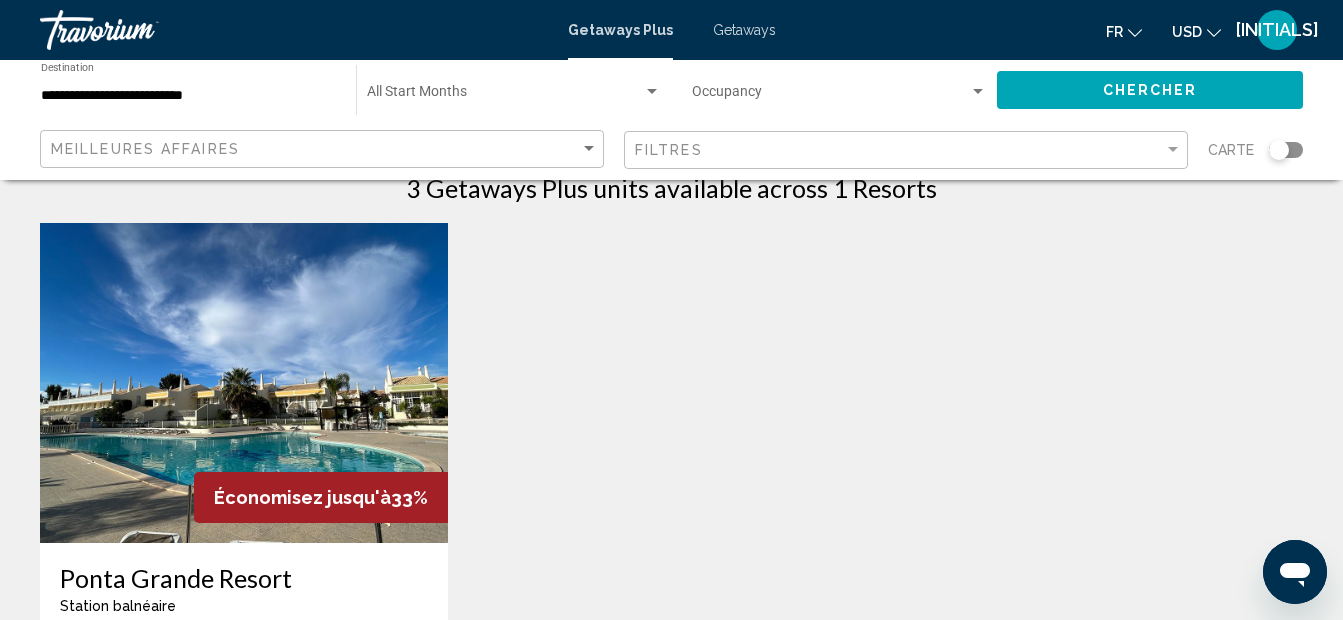scroll, scrollTop: 0, scrollLeft: 0, axis: both 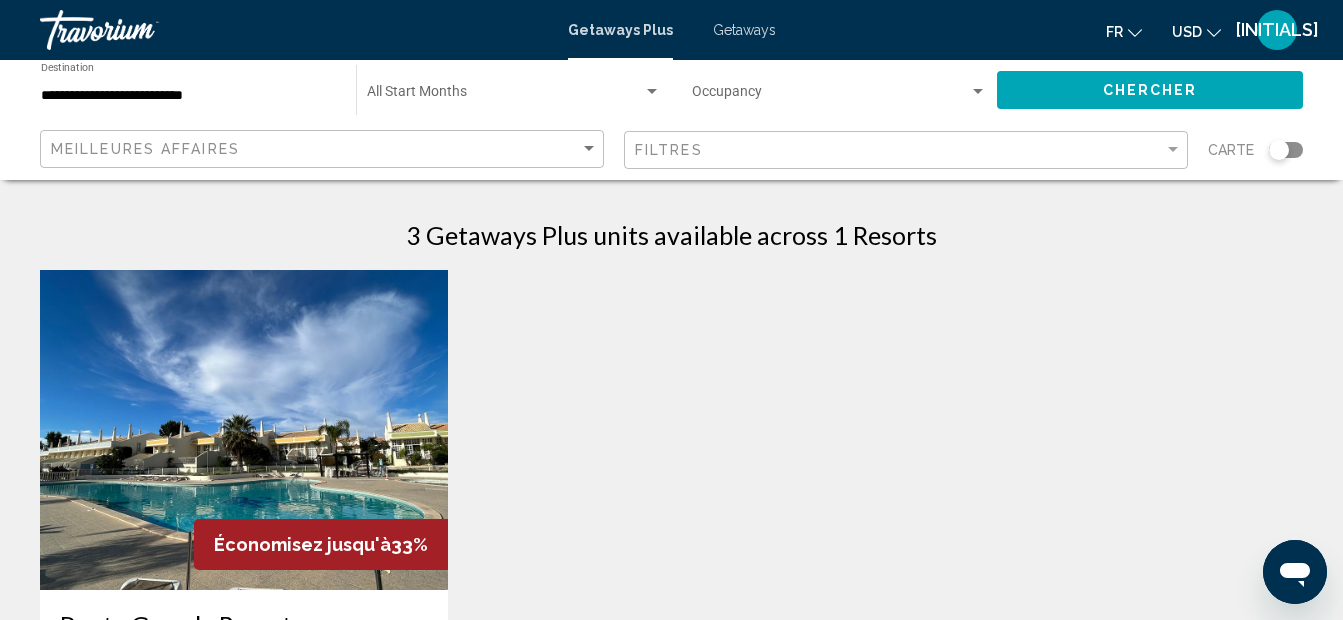 click on "Getaways" at bounding box center [744, 30] 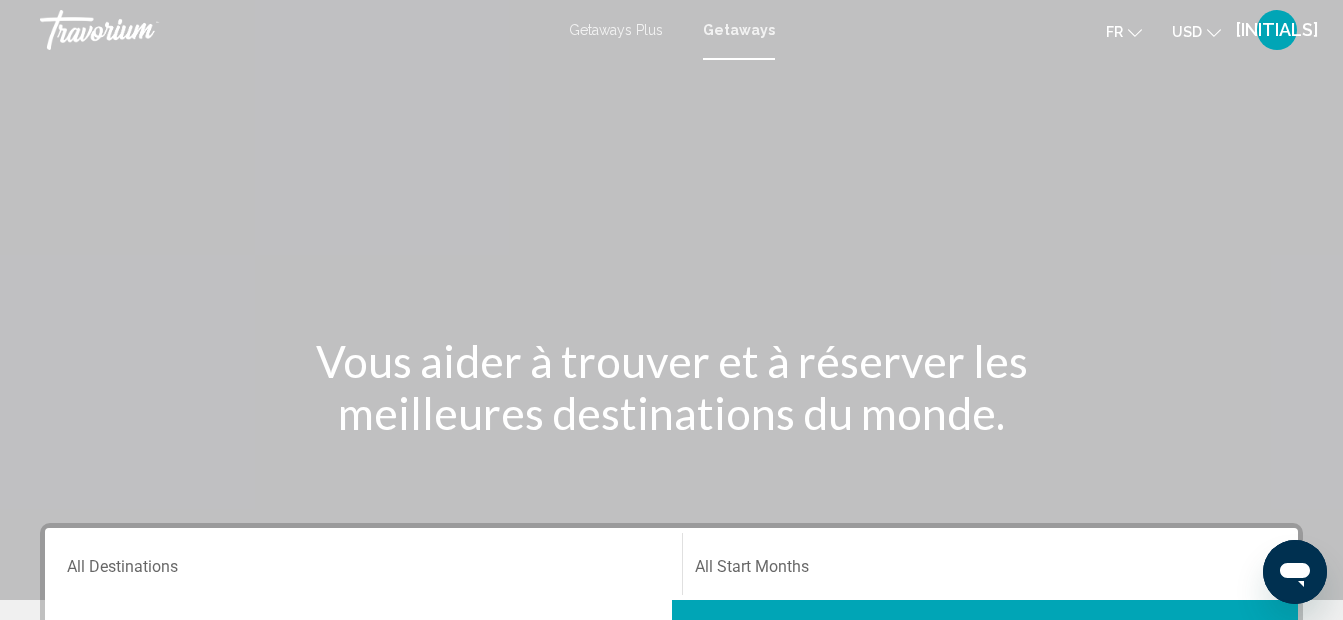 click on "Destination All Destinations" at bounding box center (363, 571) 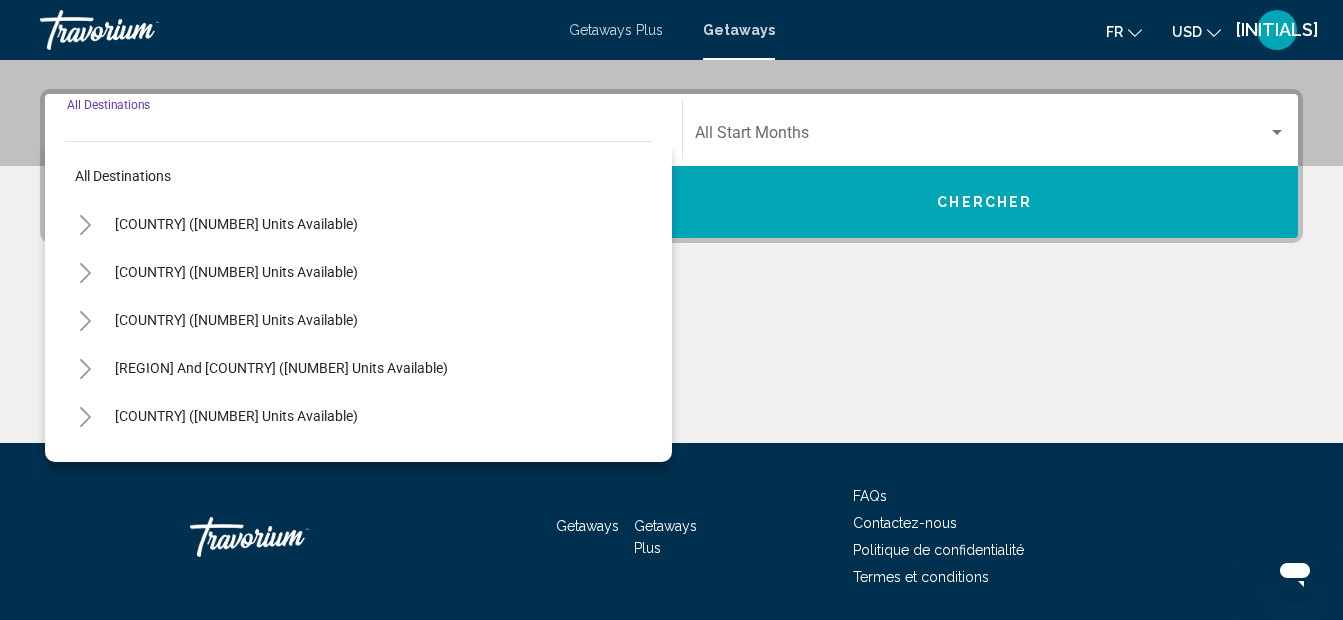 scroll, scrollTop: 458, scrollLeft: 0, axis: vertical 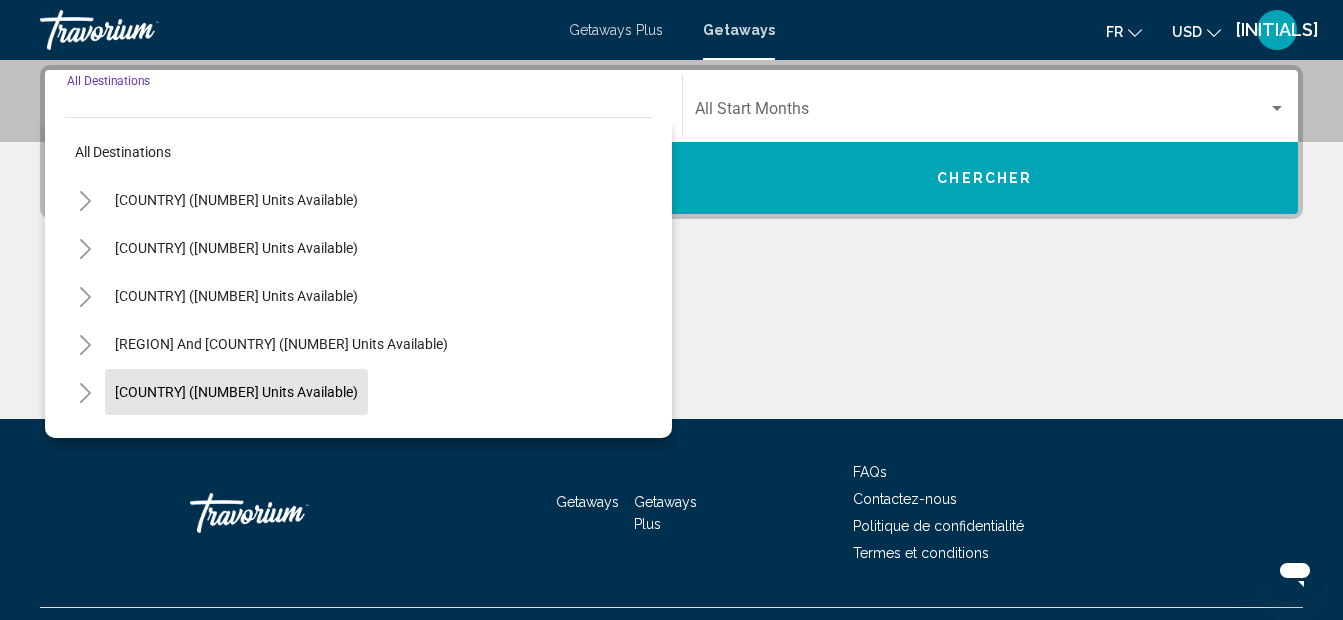 click on "[COUNTRY] ([NUMBER] units available)" at bounding box center [236, 440] 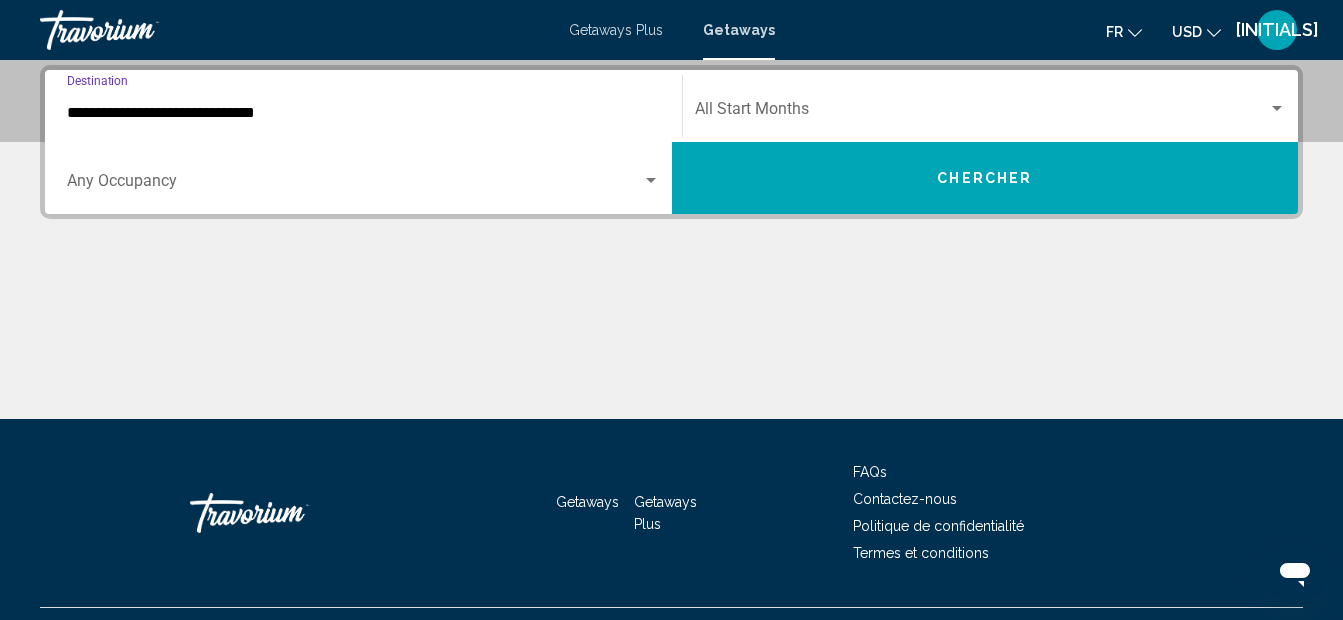 click on "**********" at bounding box center [363, 113] 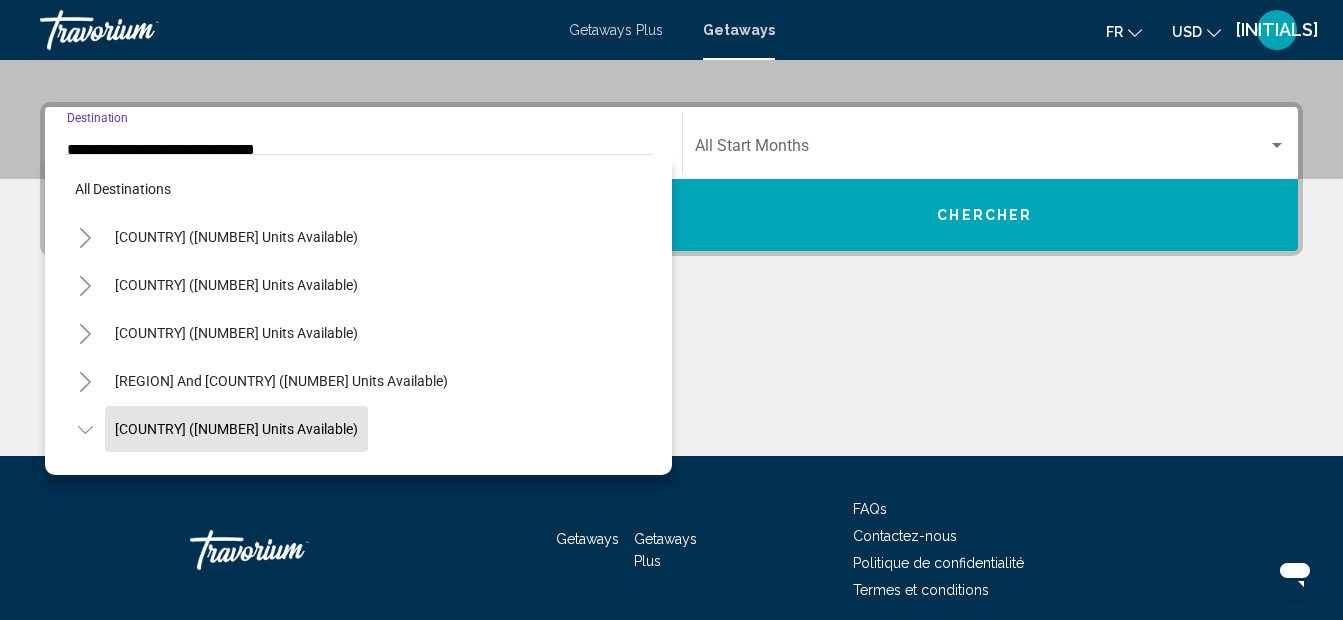 scroll, scrollTop: 119, scrollLeft: 0, axis: vertical 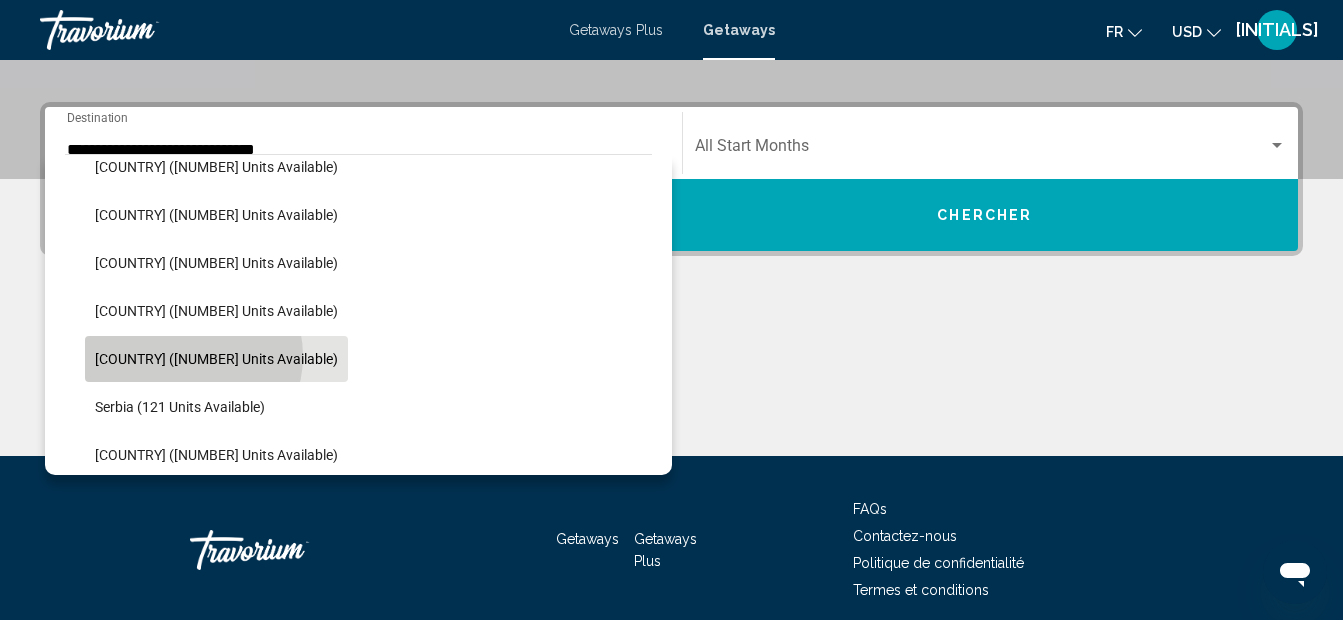 click on "[COUNTRY] ([NUMBER] units available)" 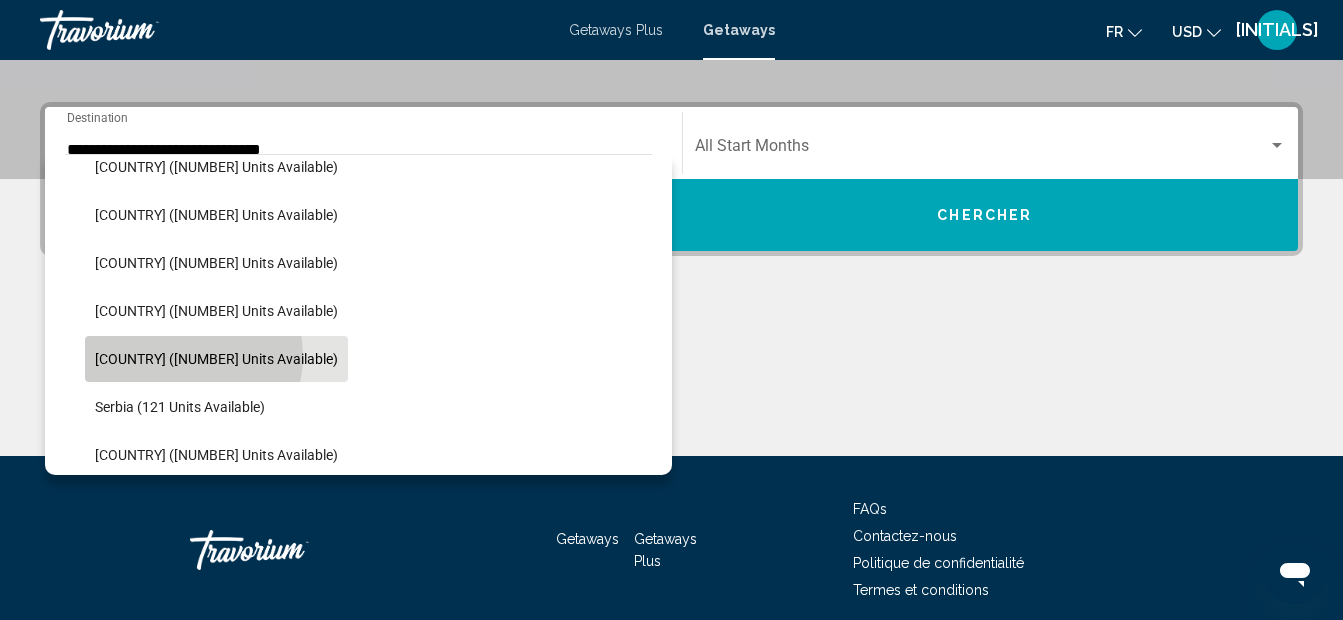 scroll, scrollTop: 458, scrollLeft: 0, axis: vertical 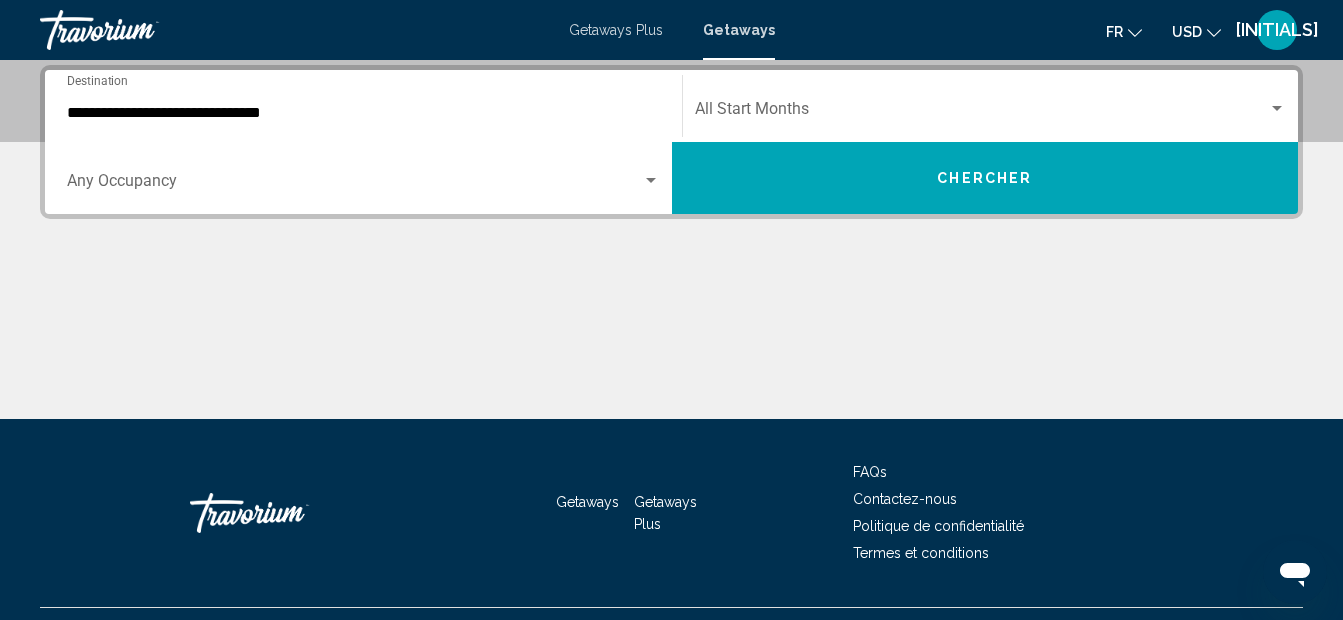 click on "Occupancy Any Occupancy" at bounding box center [363, 178] 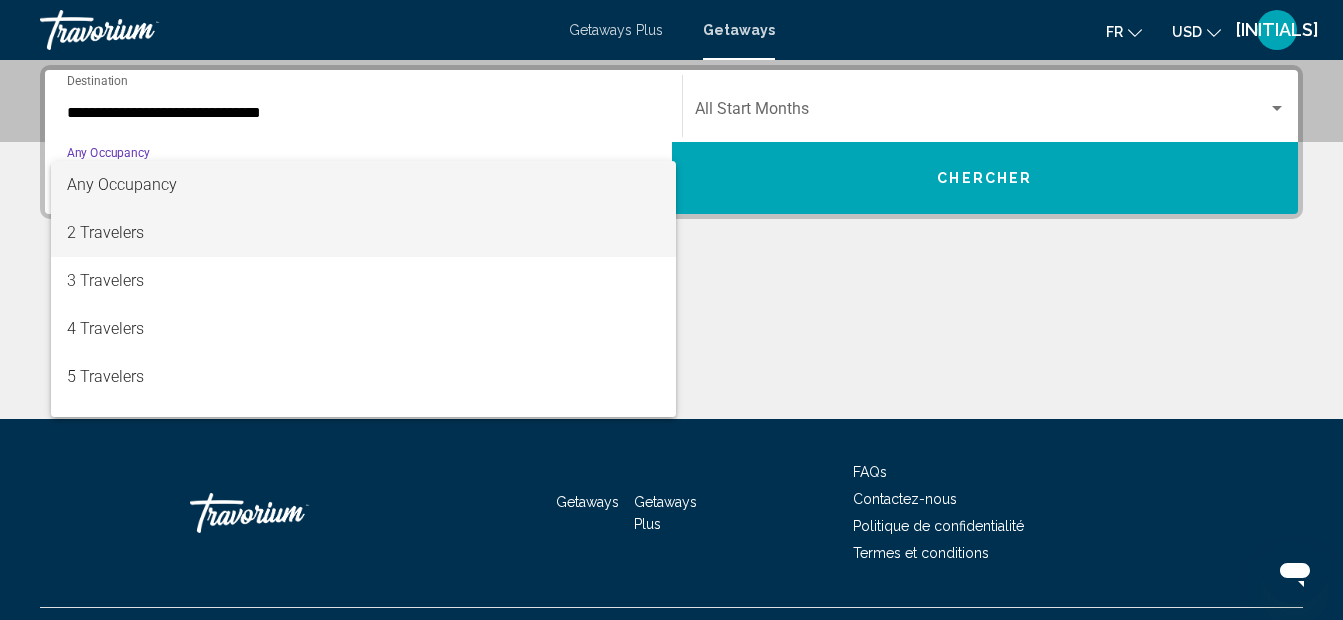 click on "2 Travelers" at bounding box center [363, 233] 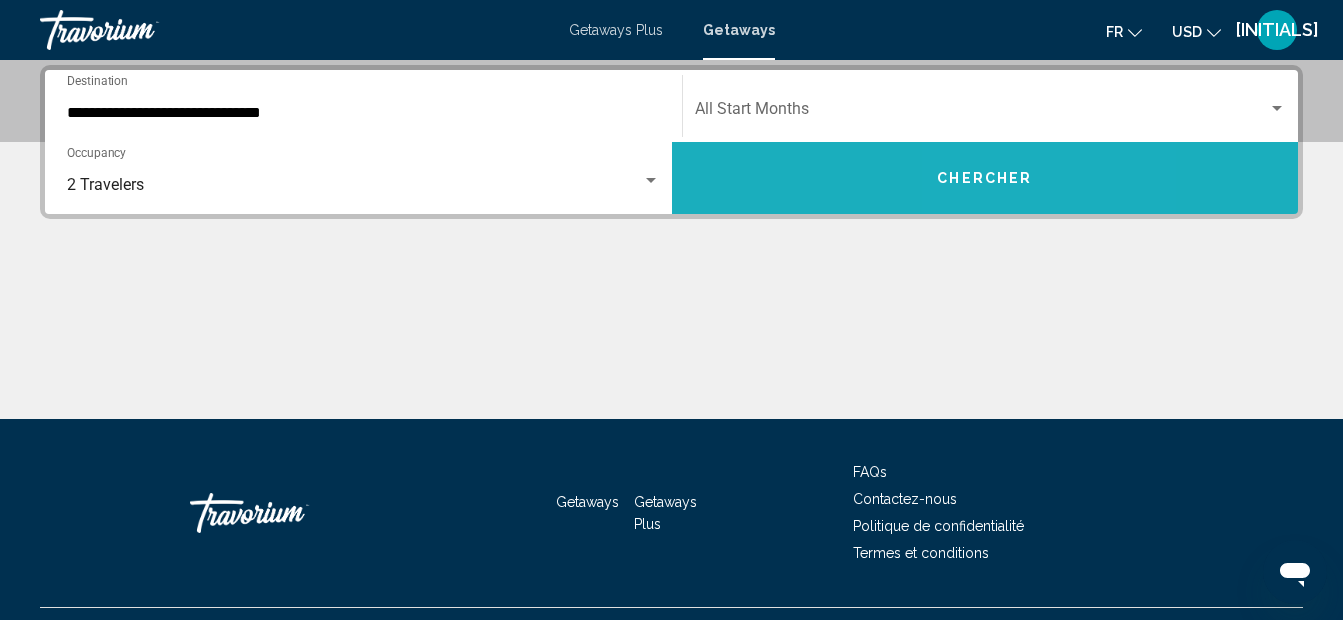 click on "Chercher" at bounding box center (985, 178) 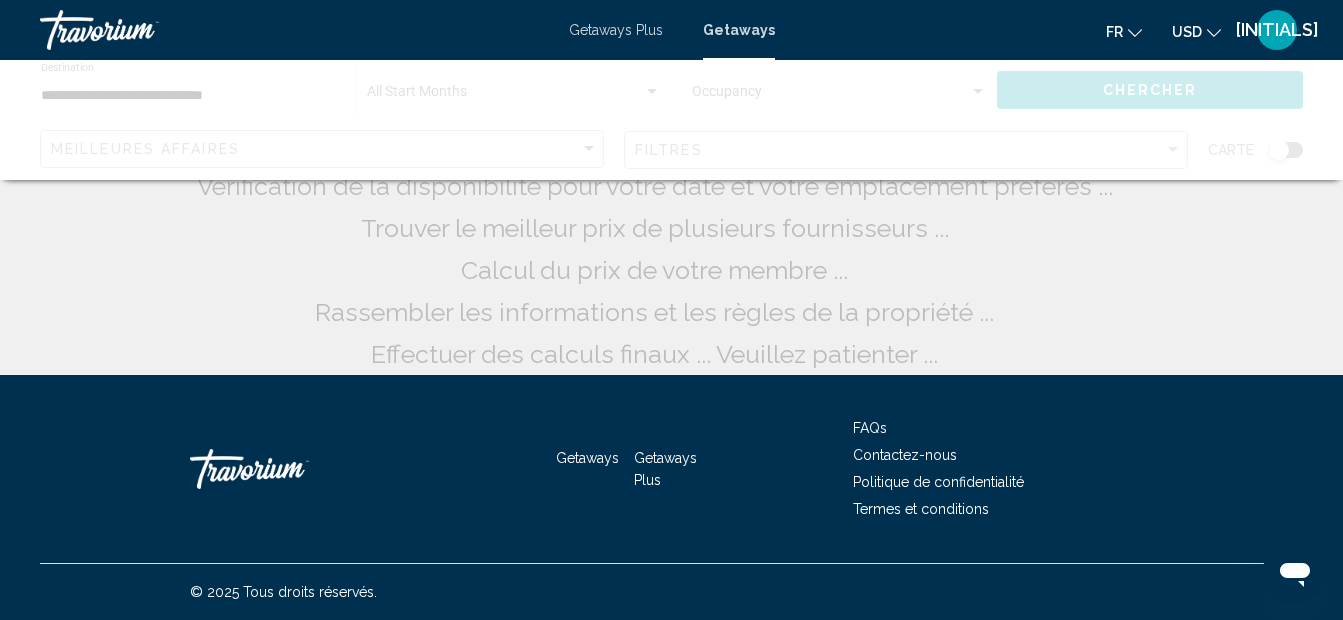 scroll, scrollTop: 0, scrollLeft: 0, axis: both 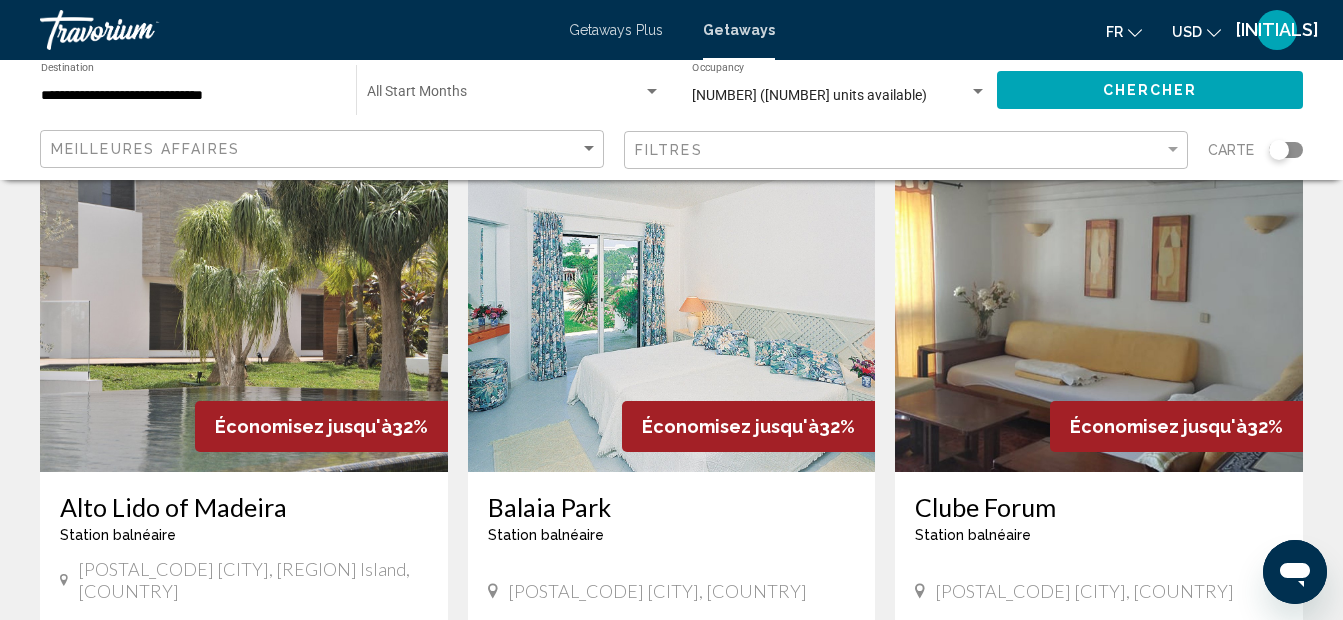 click on "Alto Lido of Madeira" at bounding box center (244, 507) 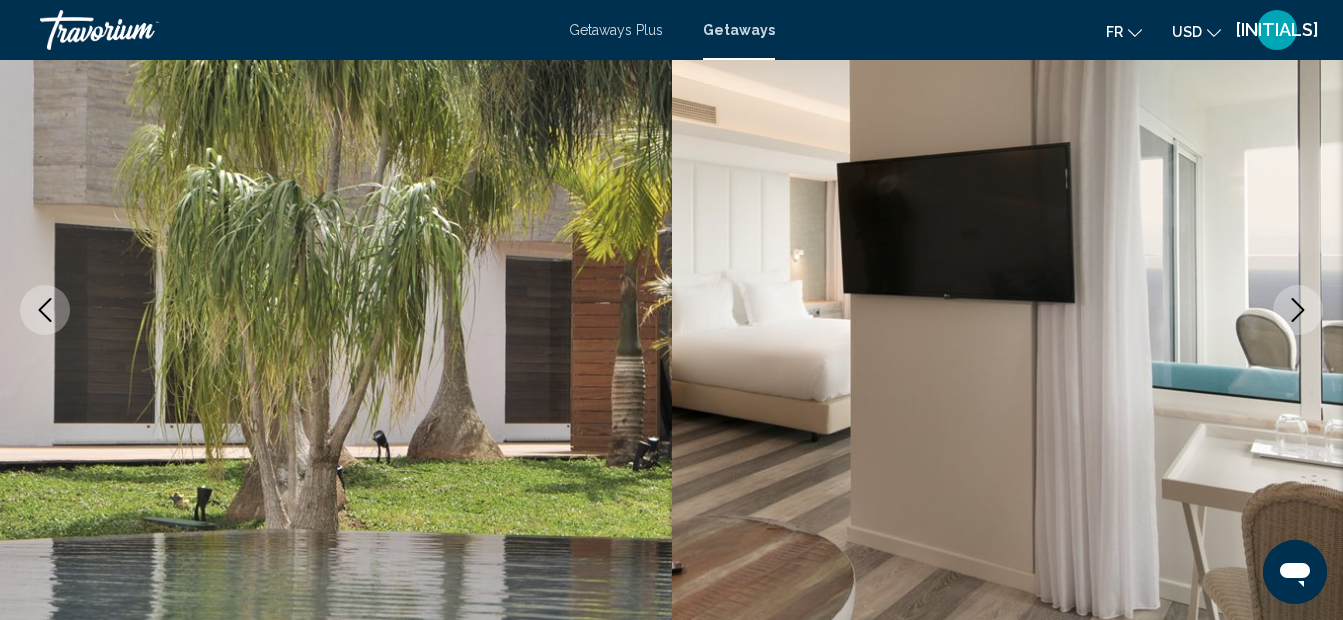 scroll, scrollTop: 825, scrollLeft: 0, axis: vertical 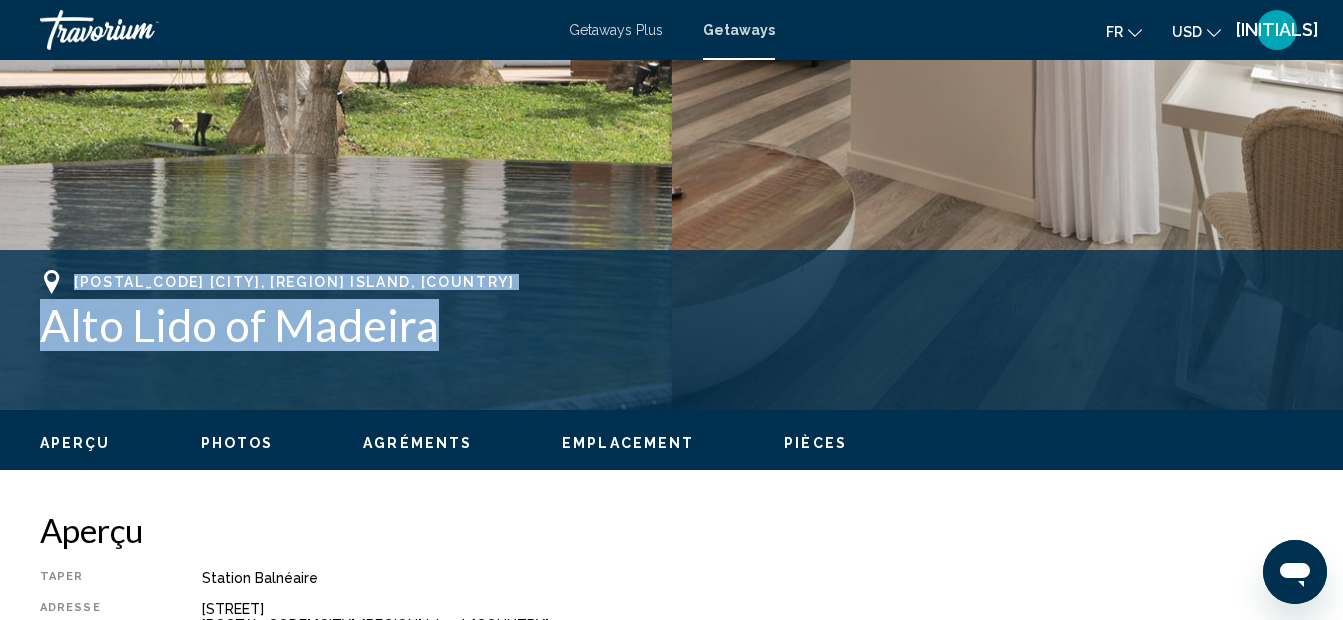 drag, startPoint x: 24, startPoint y: 281, endPoint x: 456, endPoint y: 326, distance: 434.33743 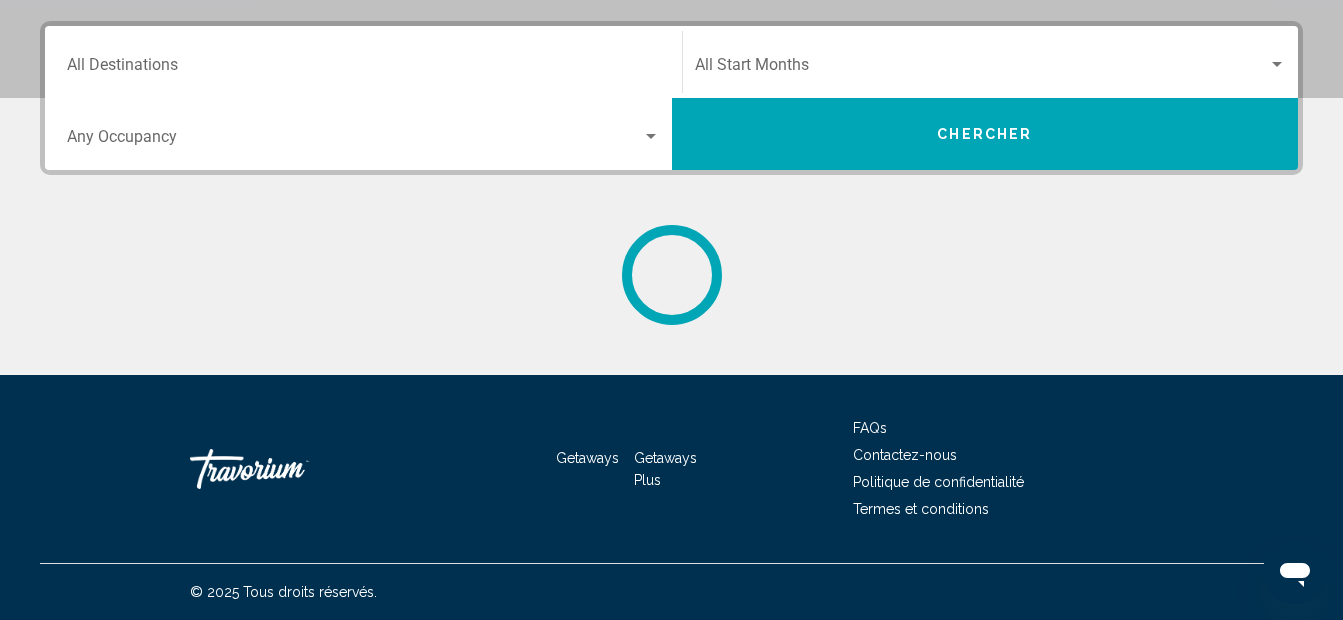 scroll, scrollTop: 0, scrollLeft: 0, axis: both 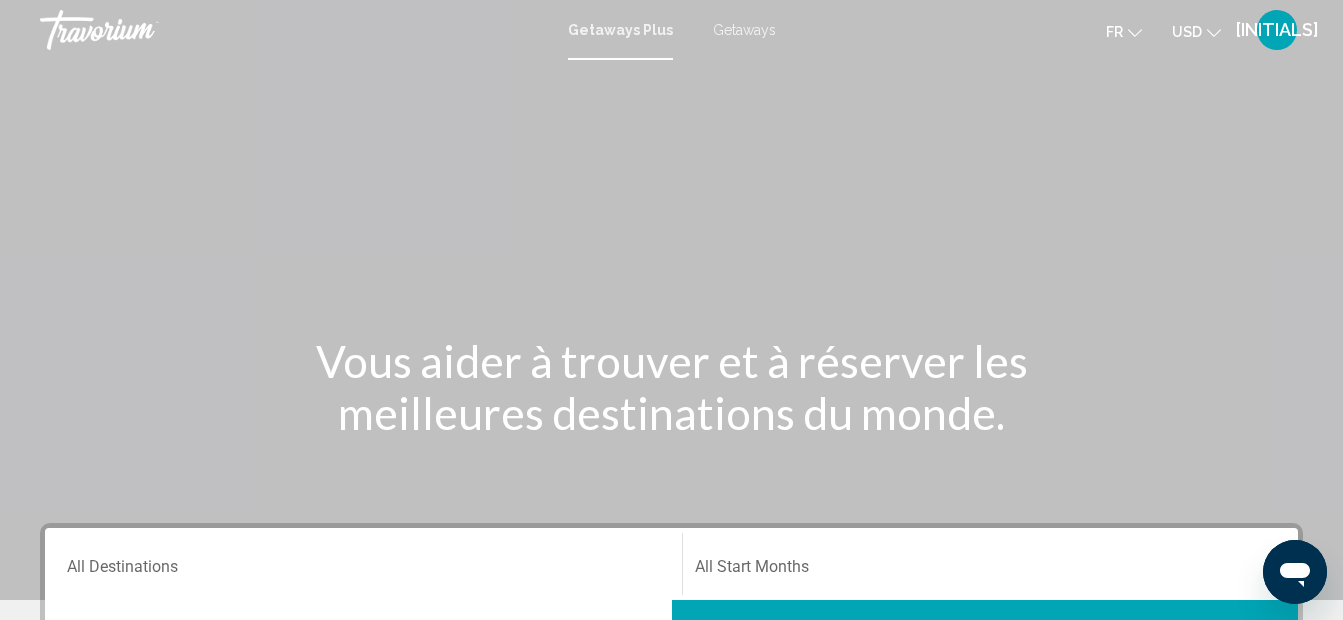 click on "Destination All Destinations" at bounding box center (363, 571) 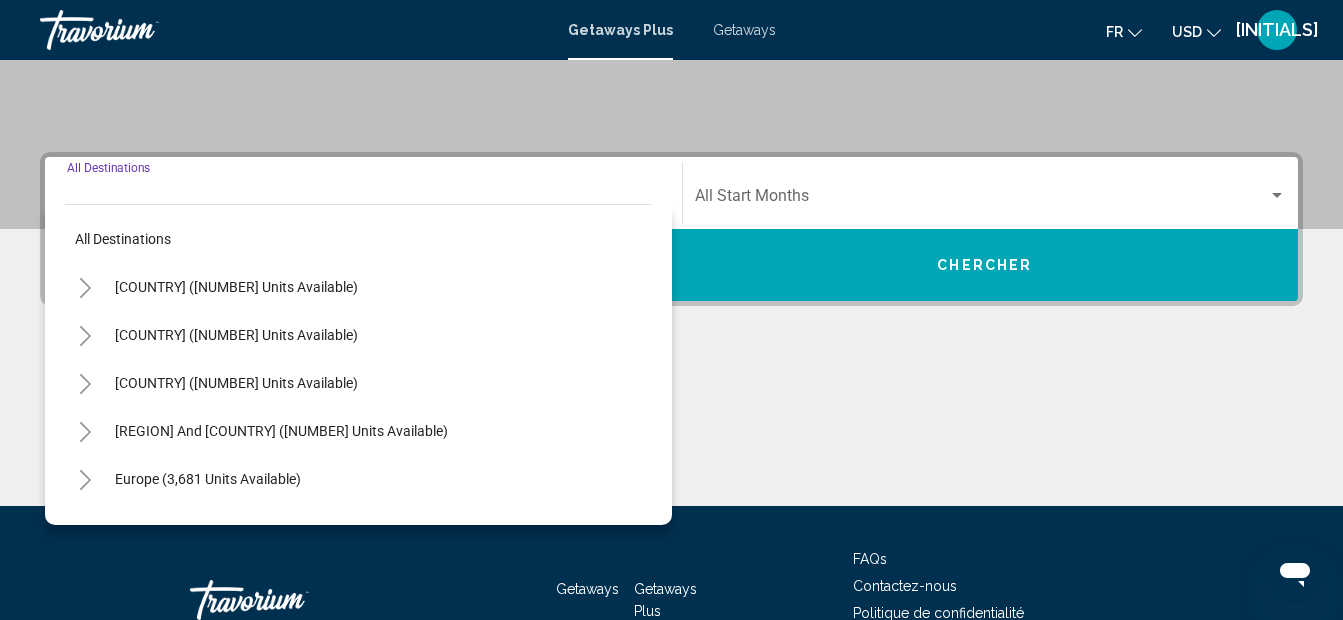 scroll, scrollTop: 458, scrollLeft: 0, axis: vertical 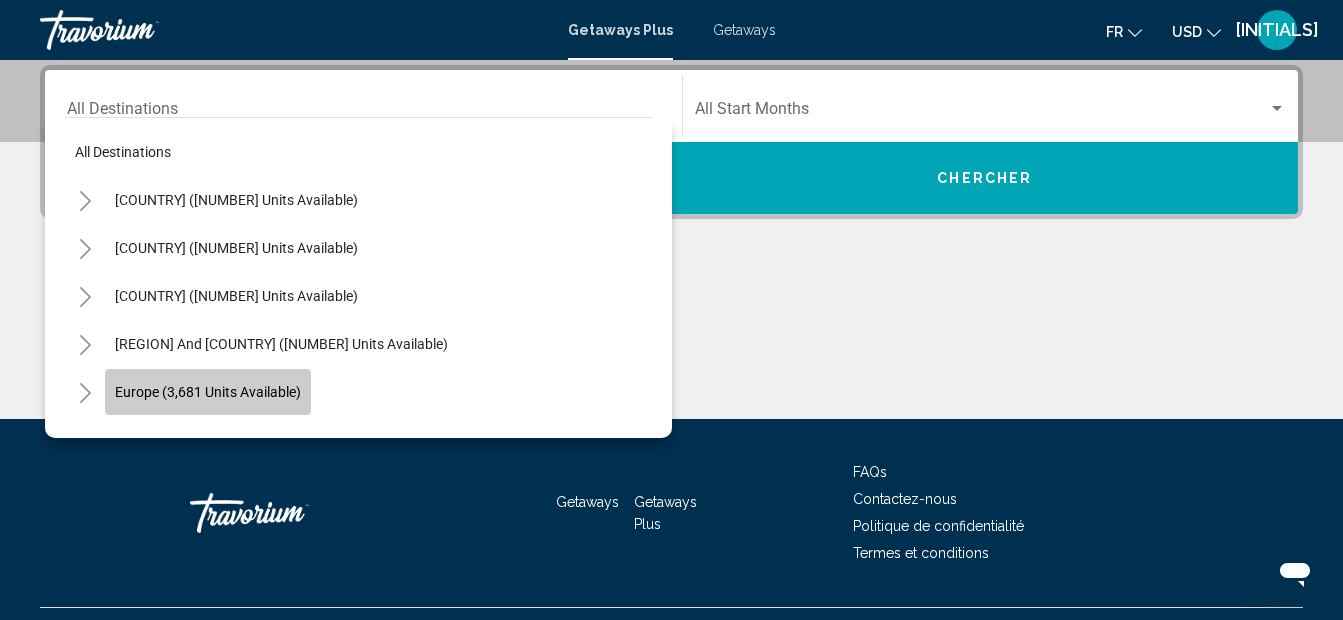 click on "Europe (3,681 units available)" 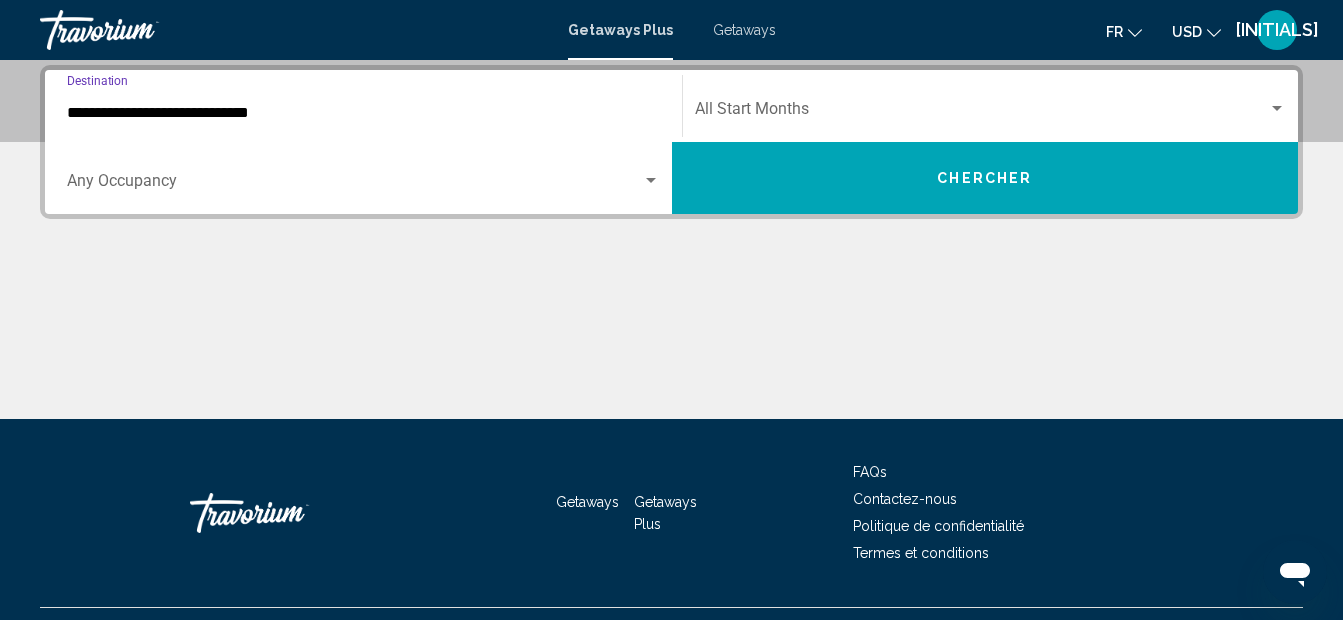click on "**********" at bounding box center [363, 113] 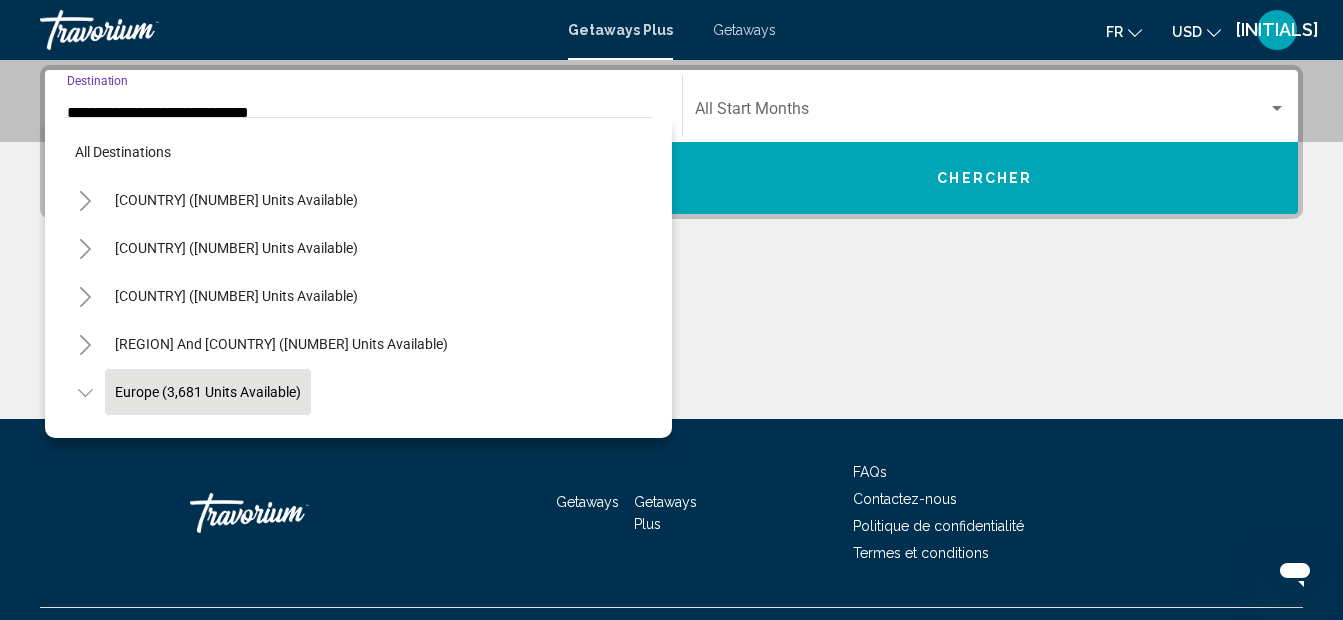 scroll, scrollTop: 421, scrollLeft: 0, axis: vertical 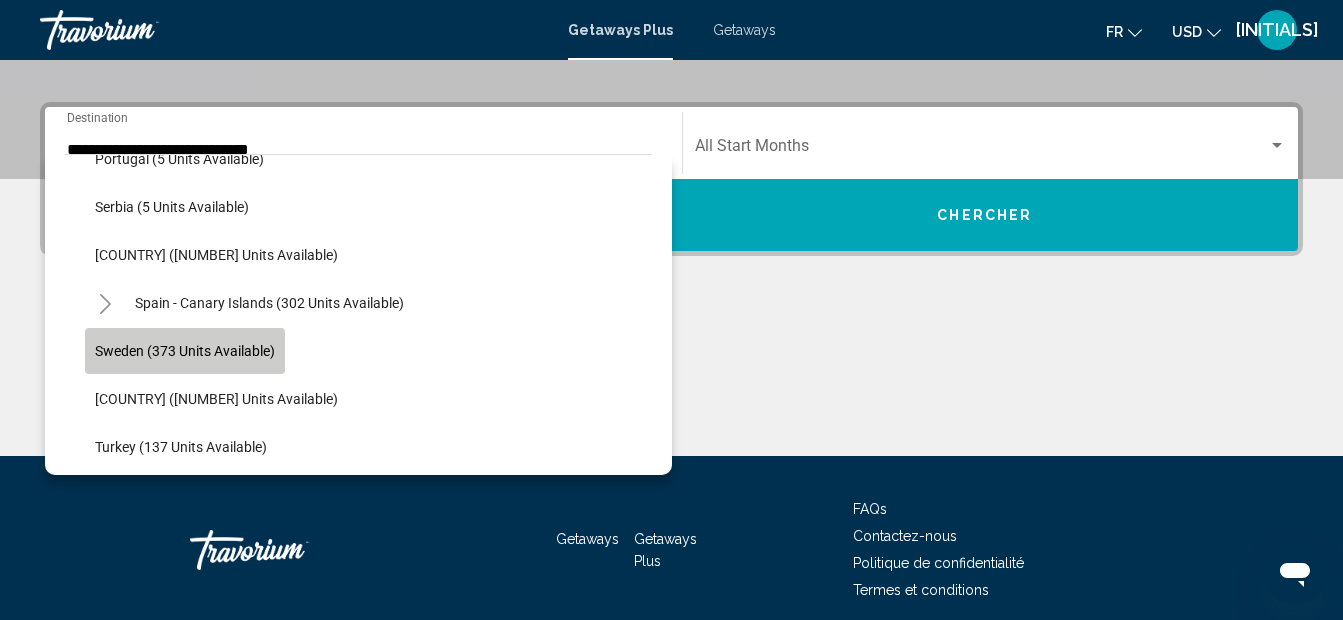 click on "Sweden (373 units available)" 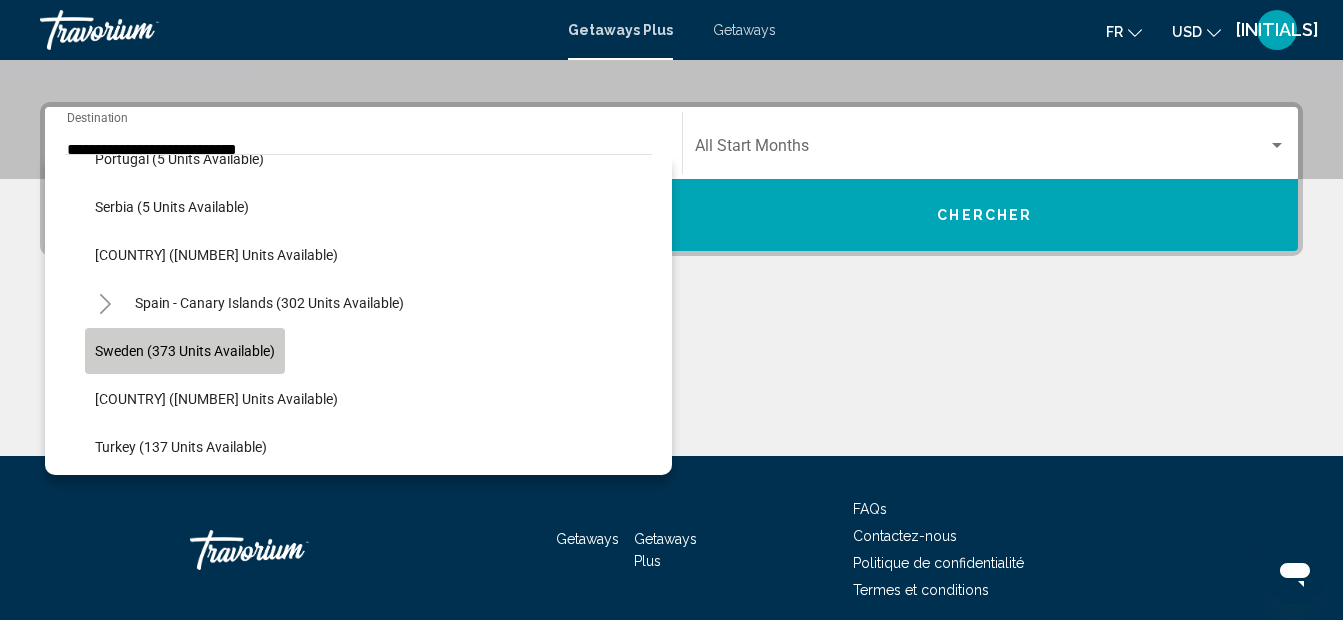 scroll, scrollTop: 458, scrollLeft: 0, axis: vertical 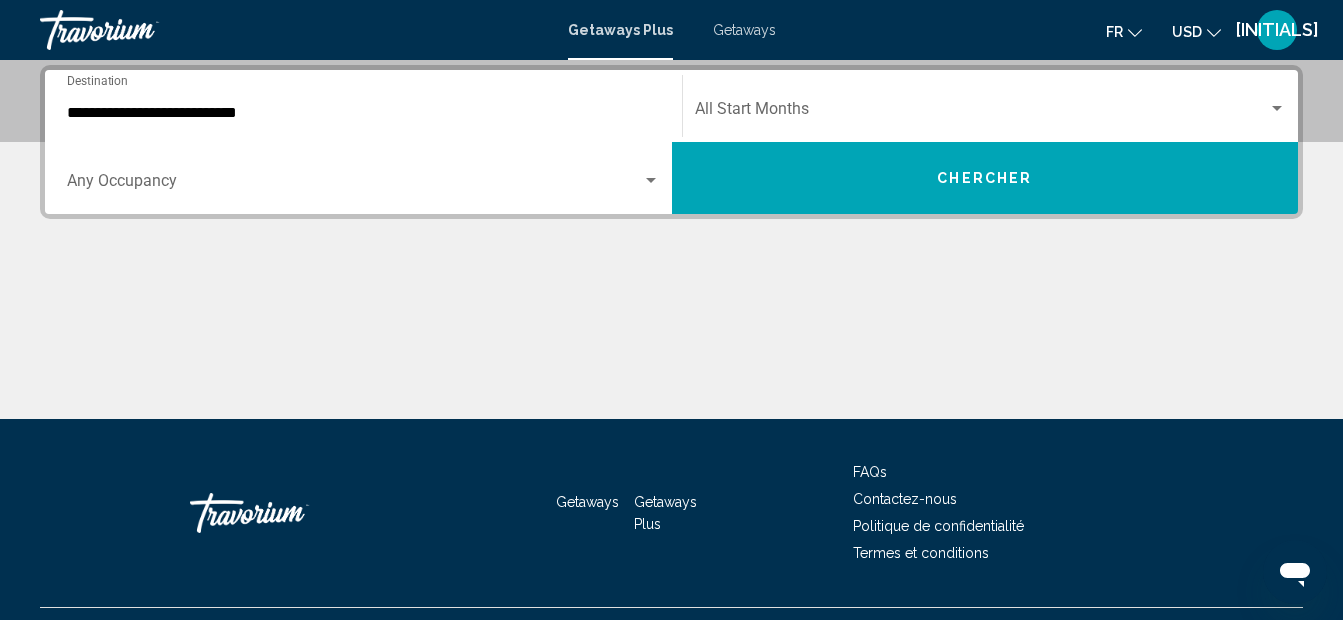 click on "Occupancy Any Occupancy" at bounding box center (363, 178) 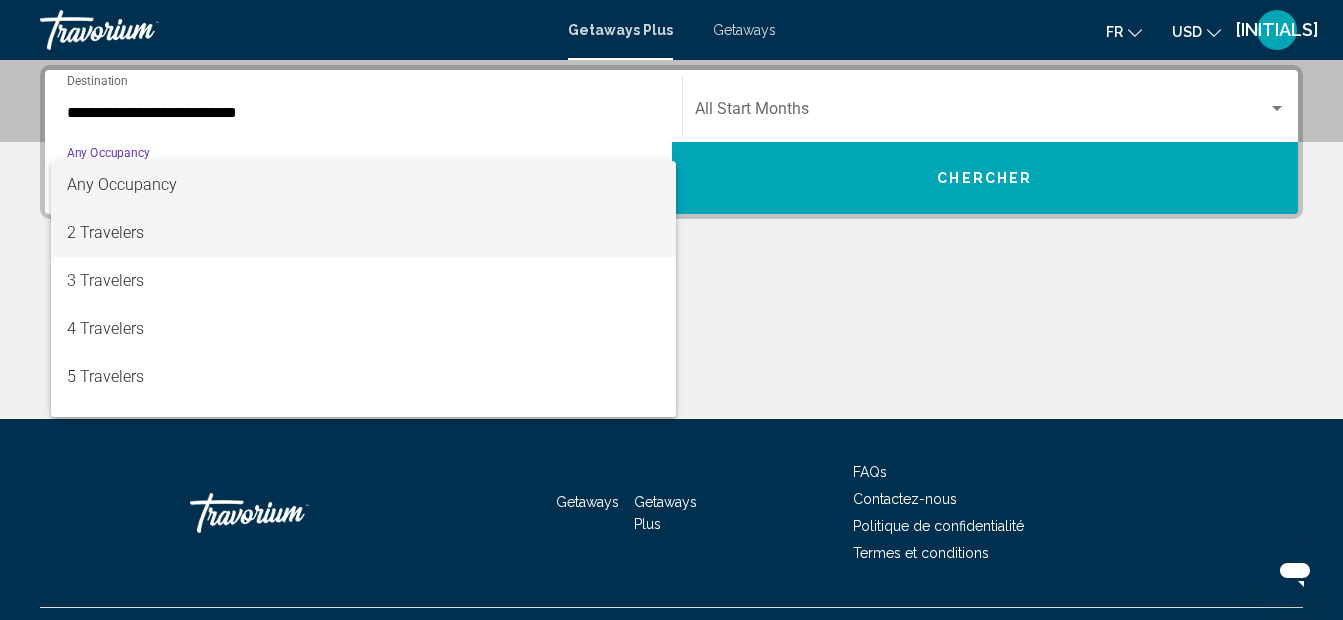 click on "2 Travelers" at bounding box center (363, 233) 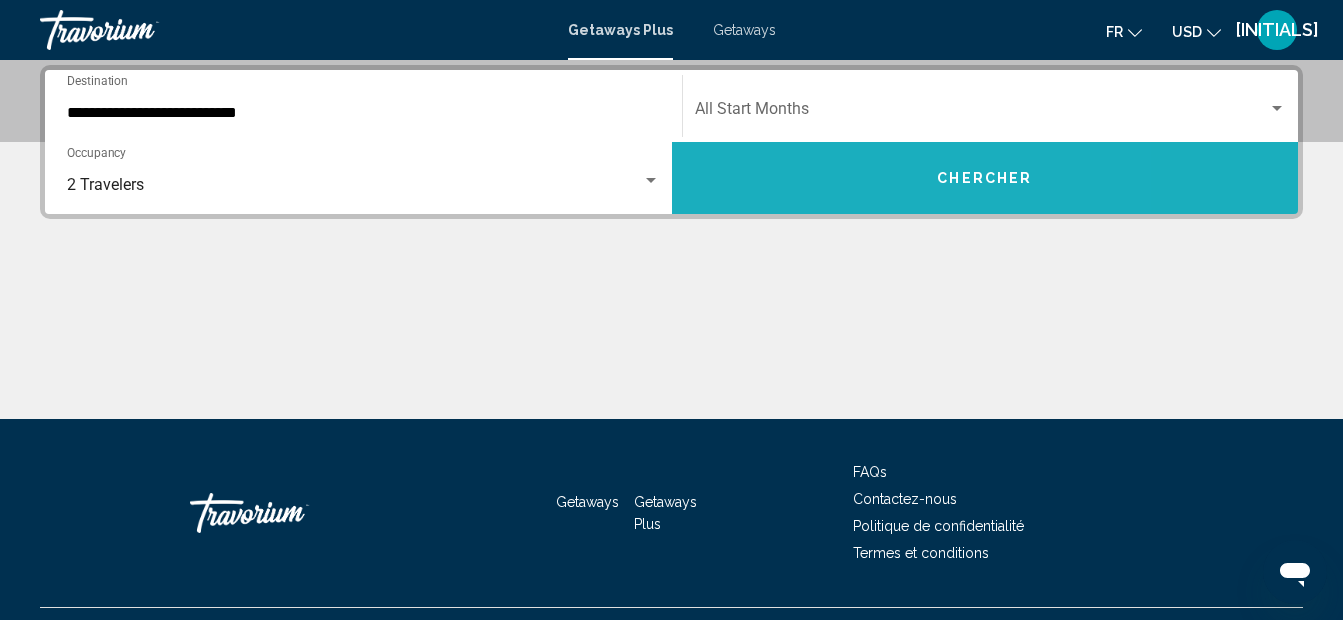click on "Chercher" at bounding box center (985, 178) 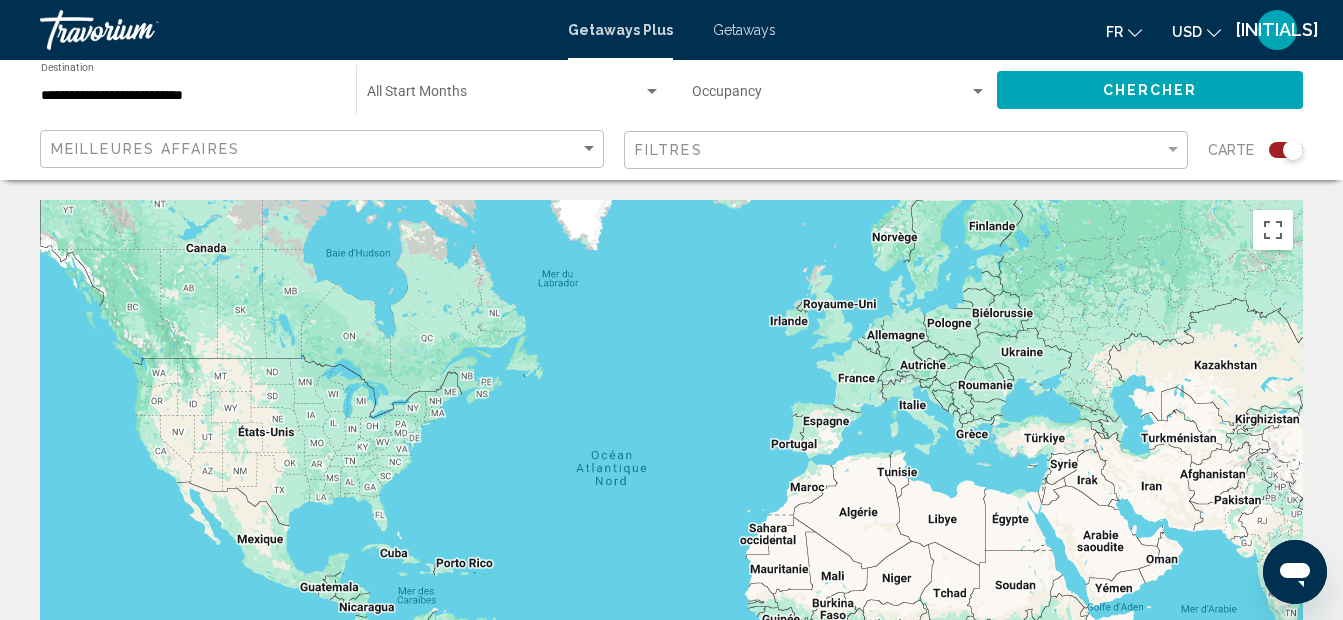 click 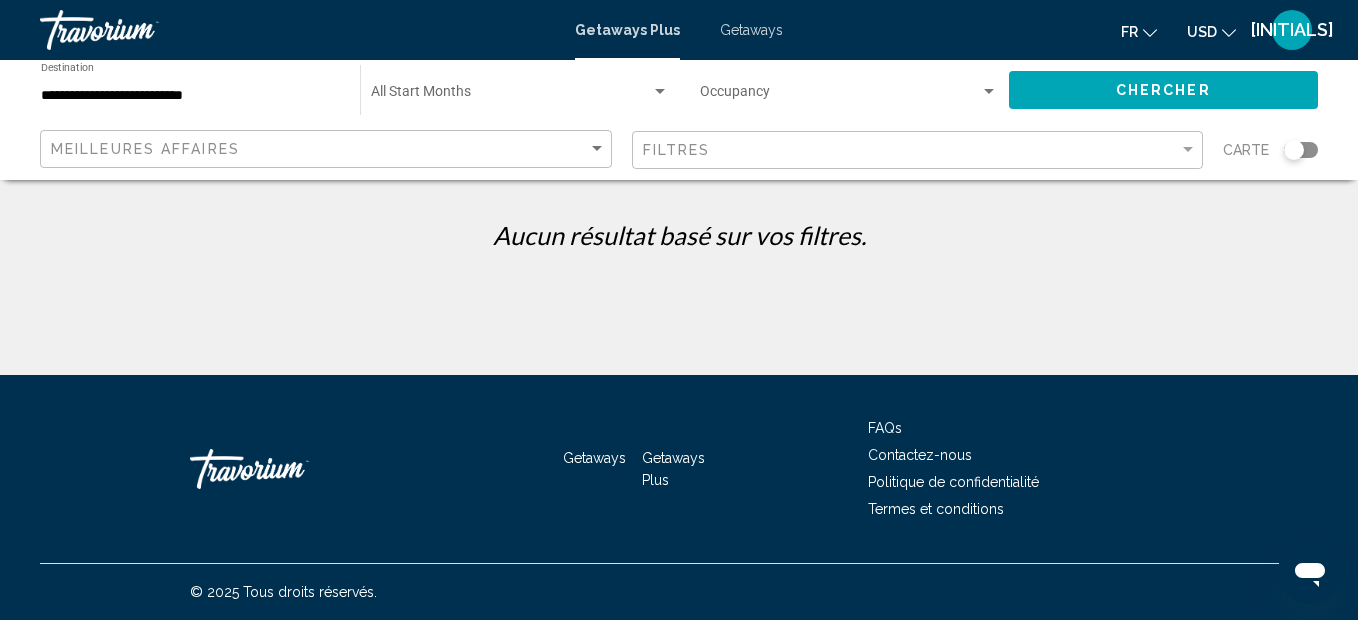 click 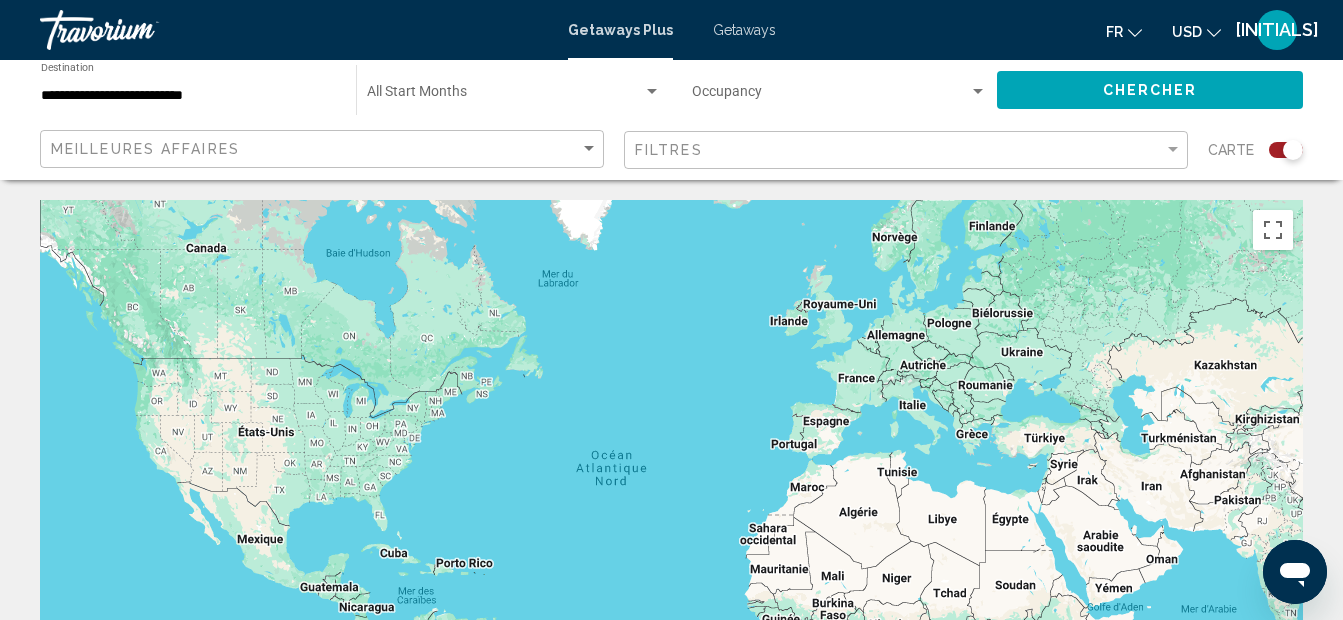 click 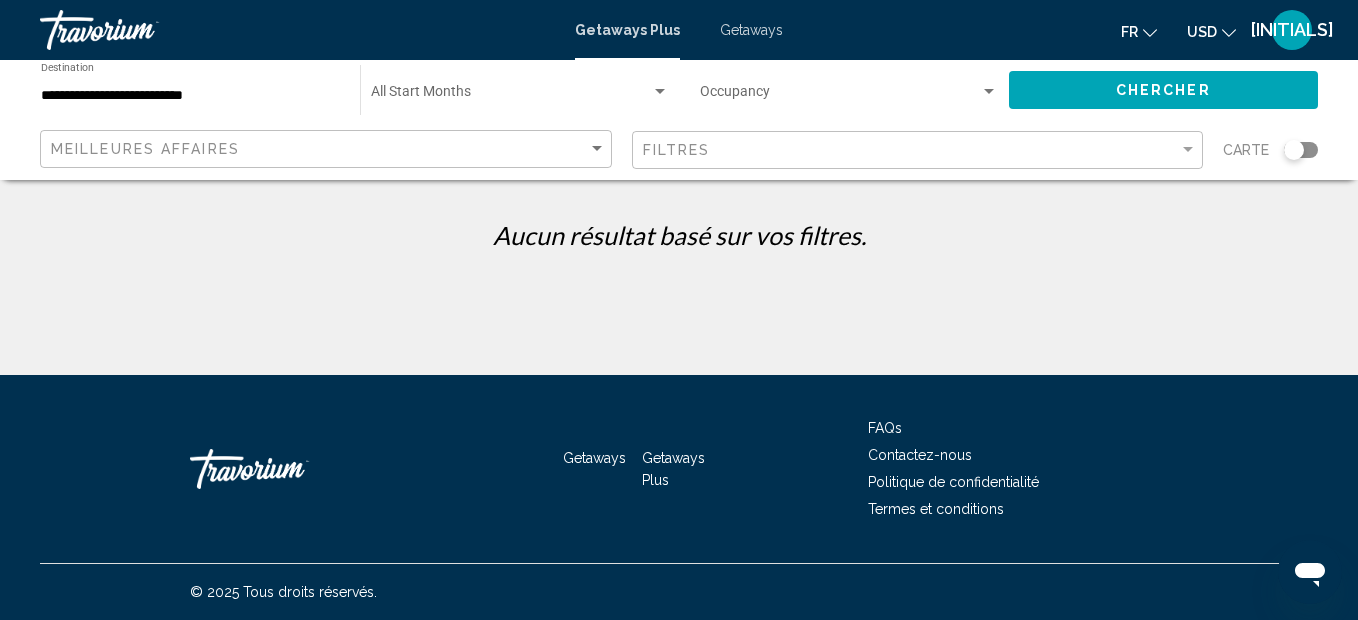 click on "Getaways" at bounding box center [751, 30] 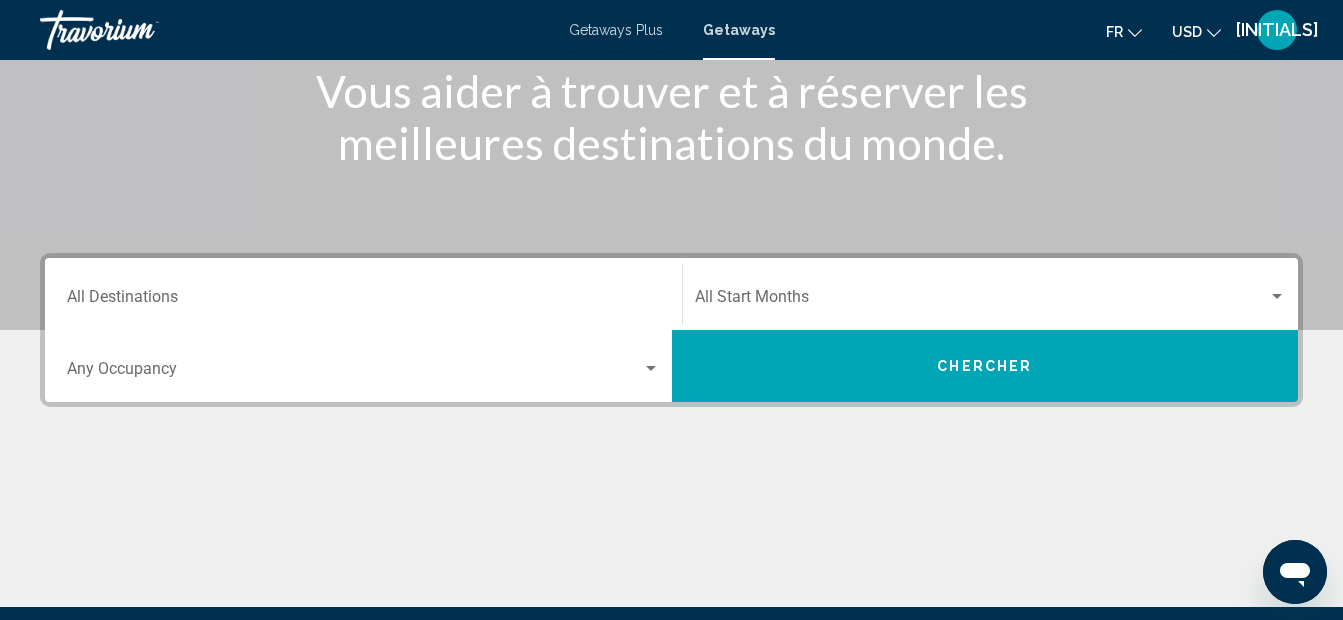 scroll, scrollTop: 283, scrollLeft: 0, axis: vertical 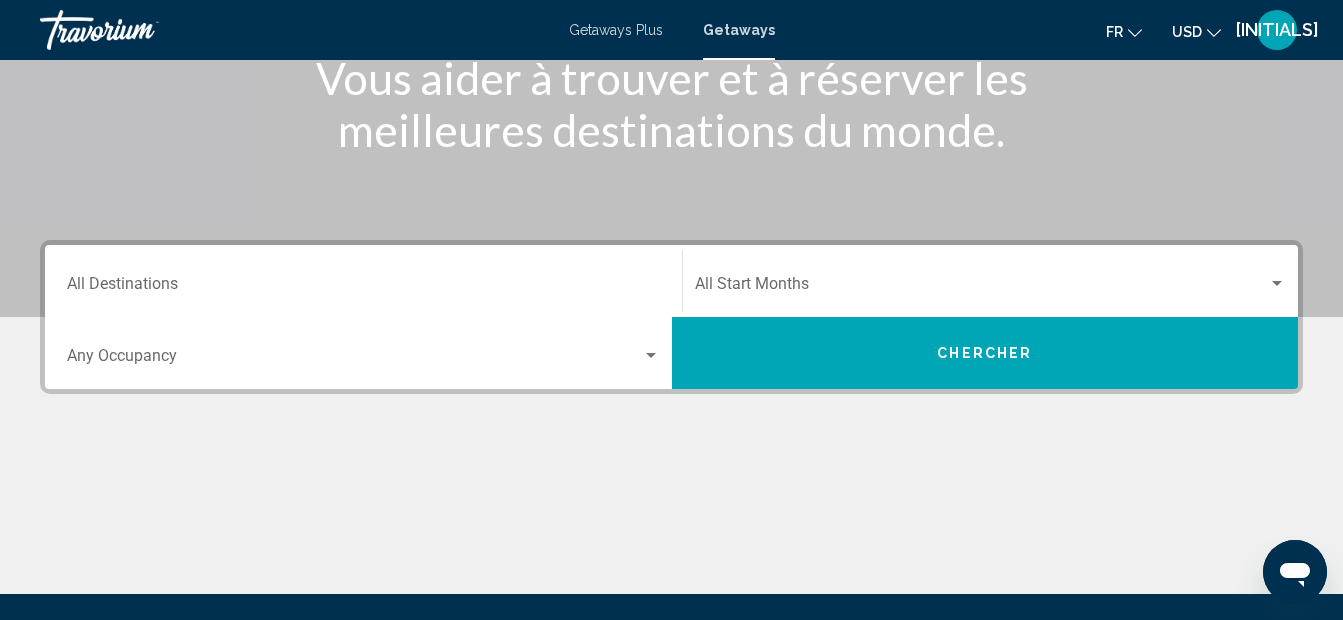 click on "Destination All Destinations" at bounding box center [363, 288] 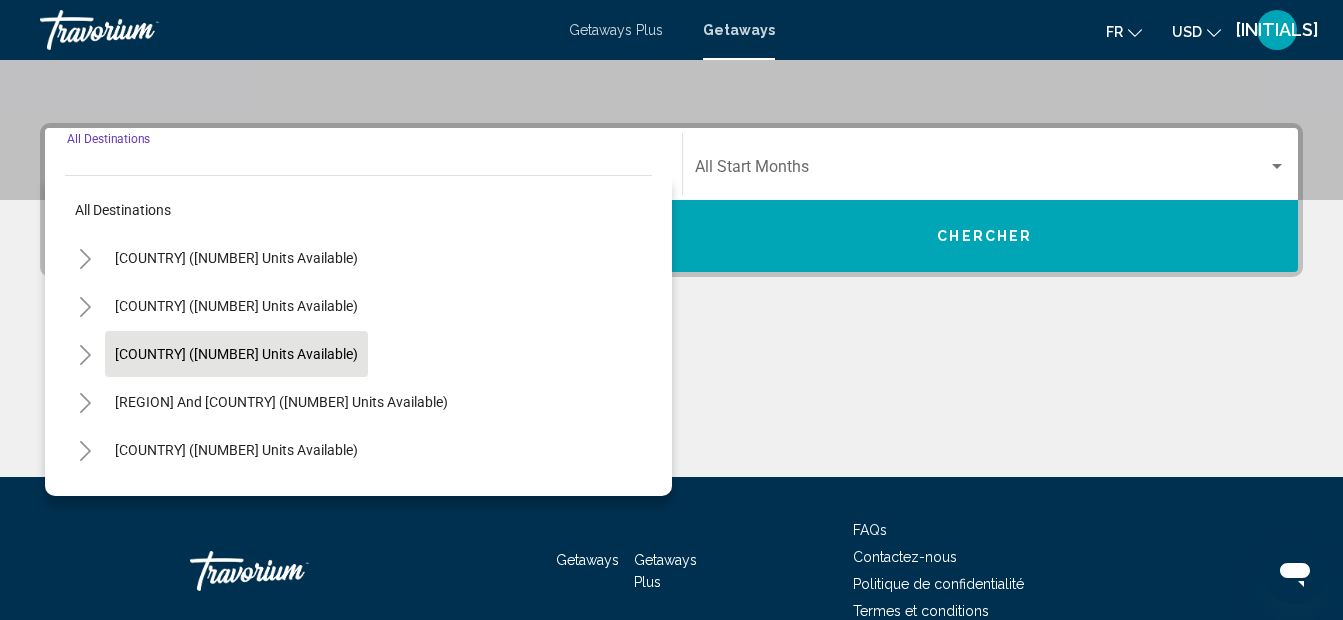 scroll, scrollTop: 458, scrollLeft: 0, axis: vertical 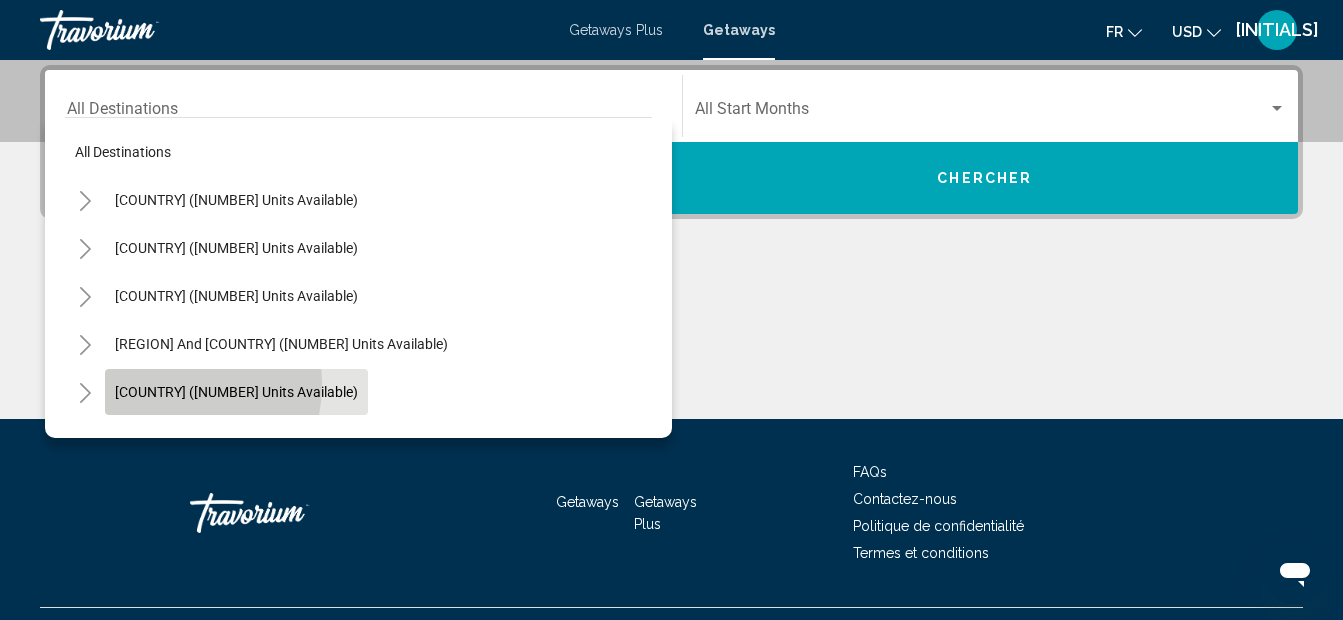 click on "[COUNTRY] ([NUMBER] units available)" 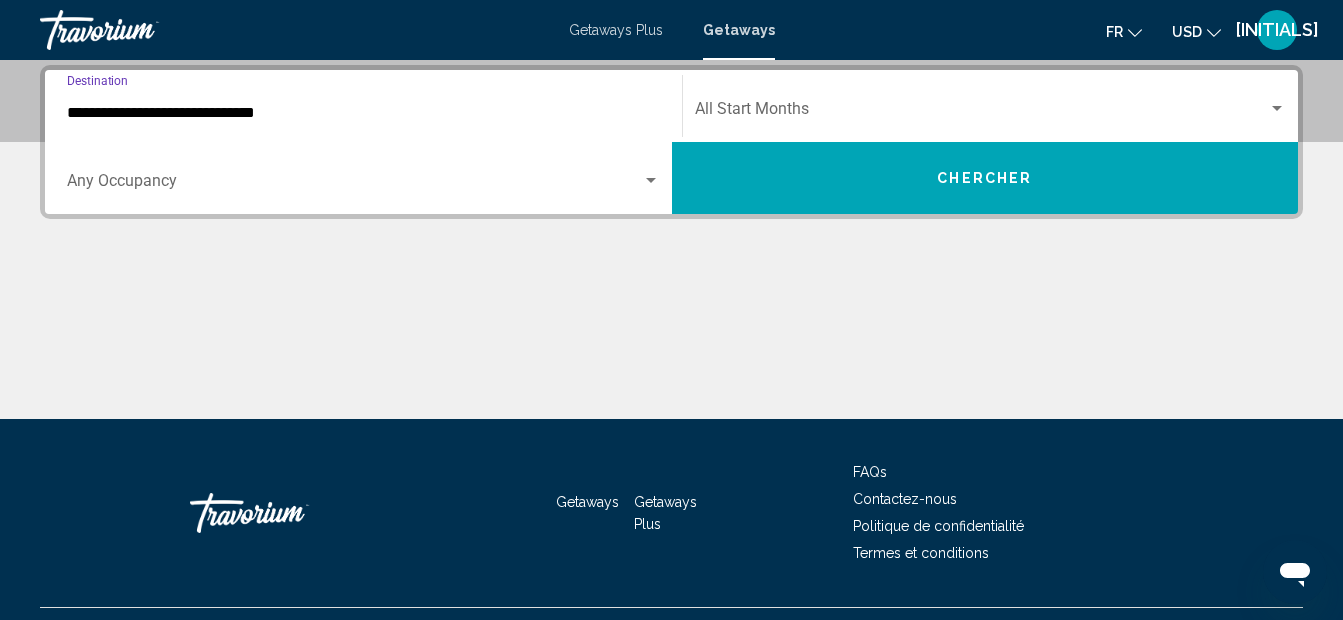click on "**********" at bounding box center (363, 113) 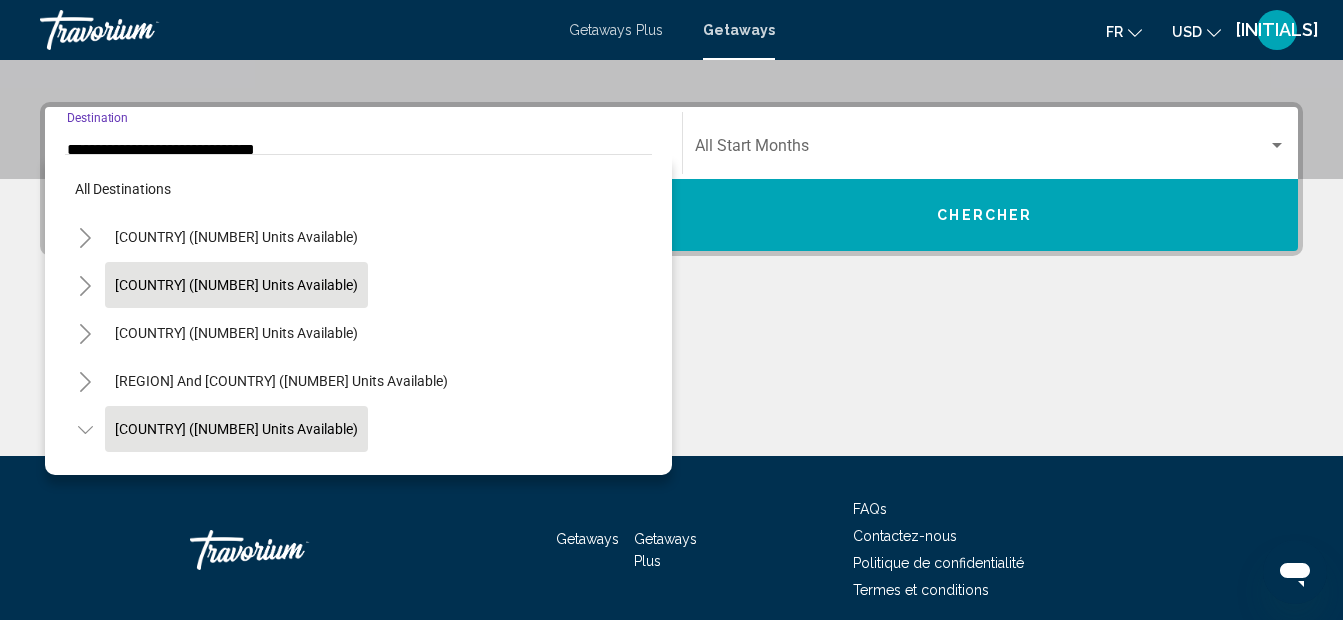 scroll, scrollTop: 119, scrollLeft: 0, axis: vertical 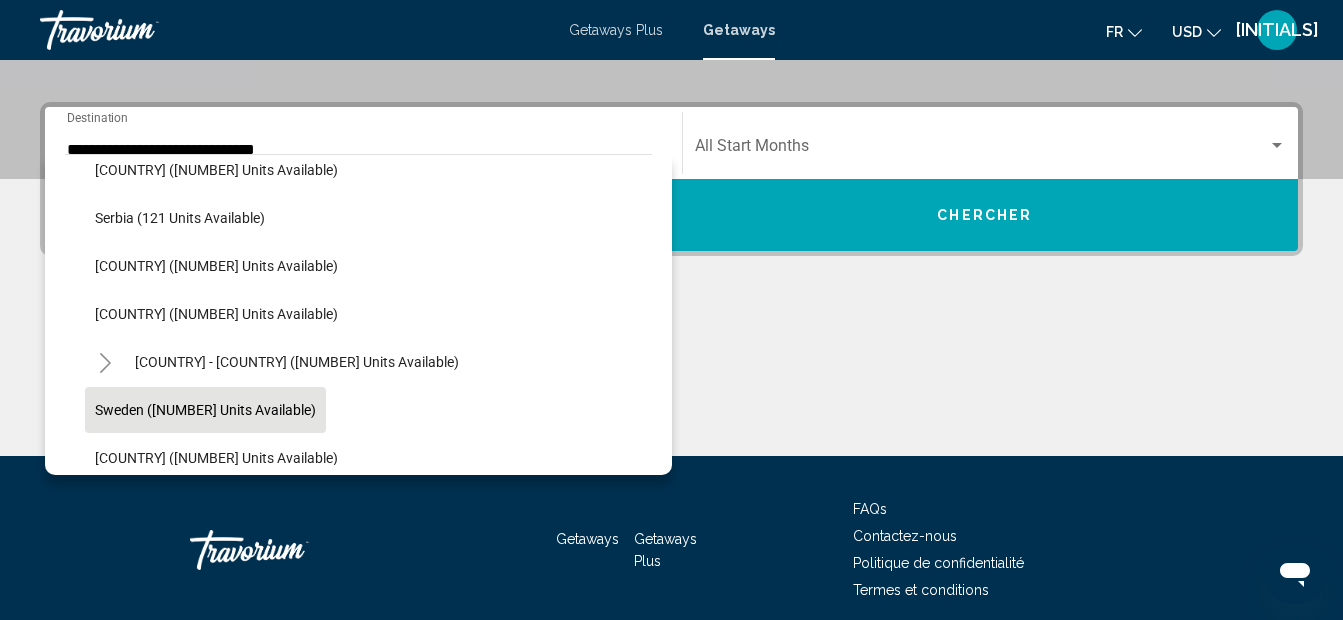 click on "Sweden ([NUMBER] units available)" 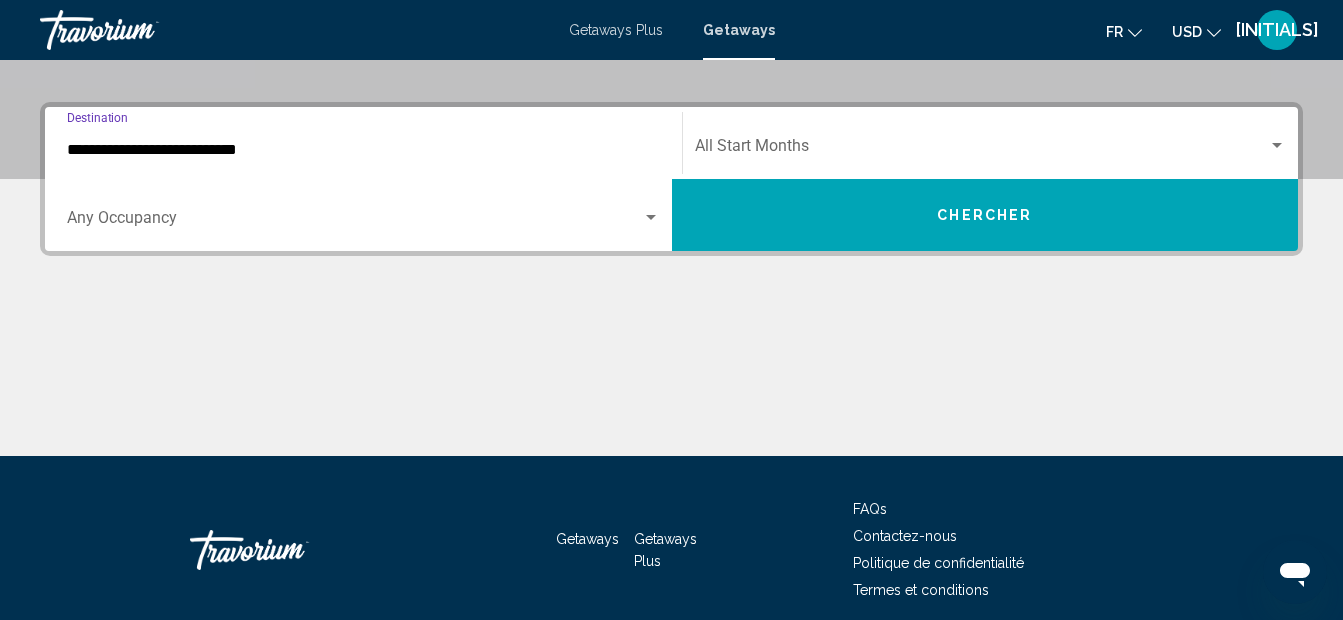 scroll, scrollTop: 458, scrollLeft: 0, axis: vertical 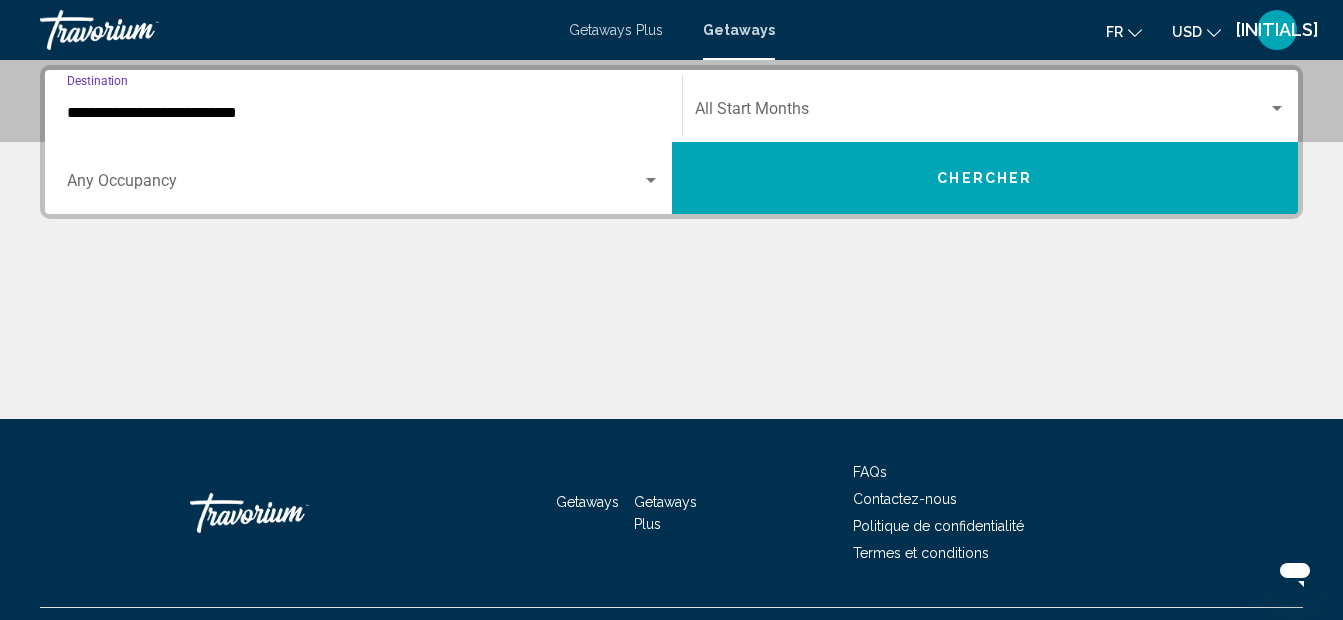 click at bounding box center [354, 185] 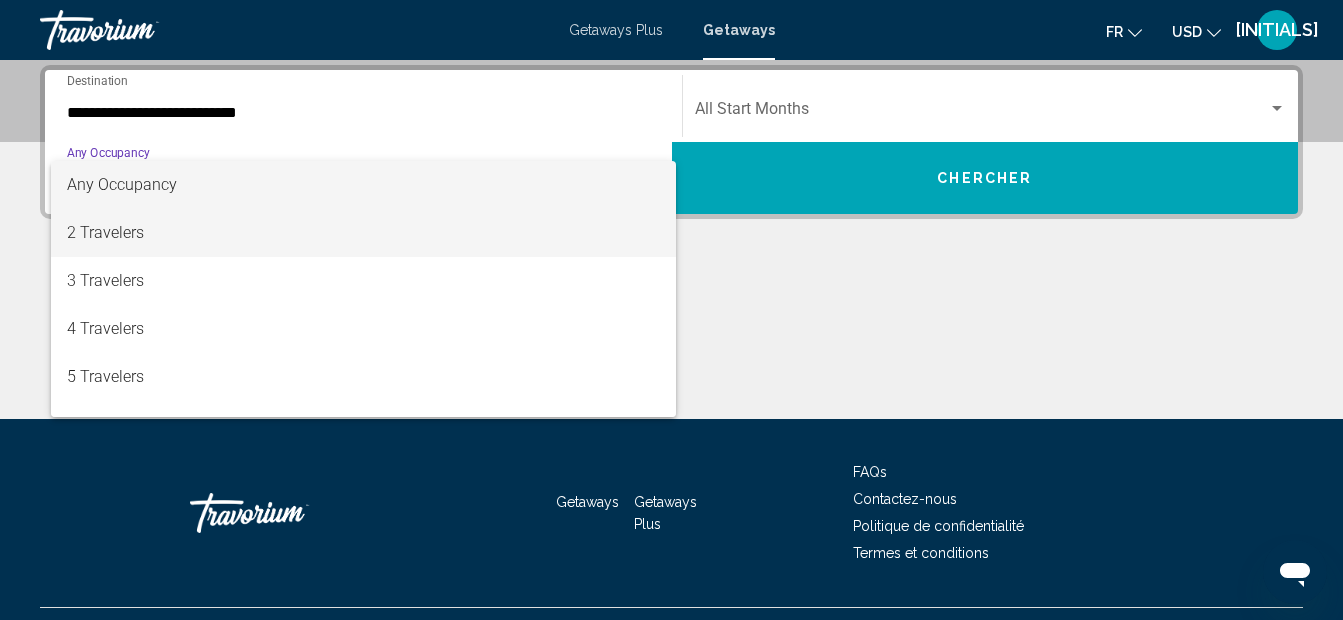 click on "2 Travelers" at bounding box center (363, 233) 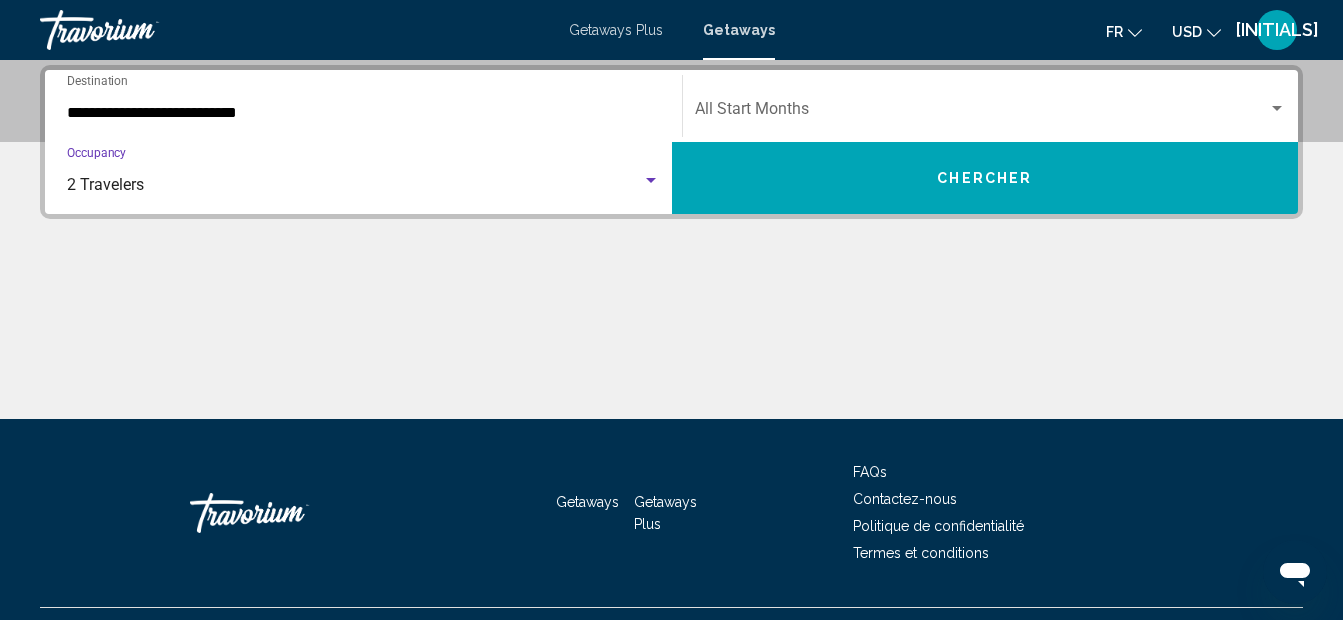 click on "Chercher" at bounding box center [985, 178] 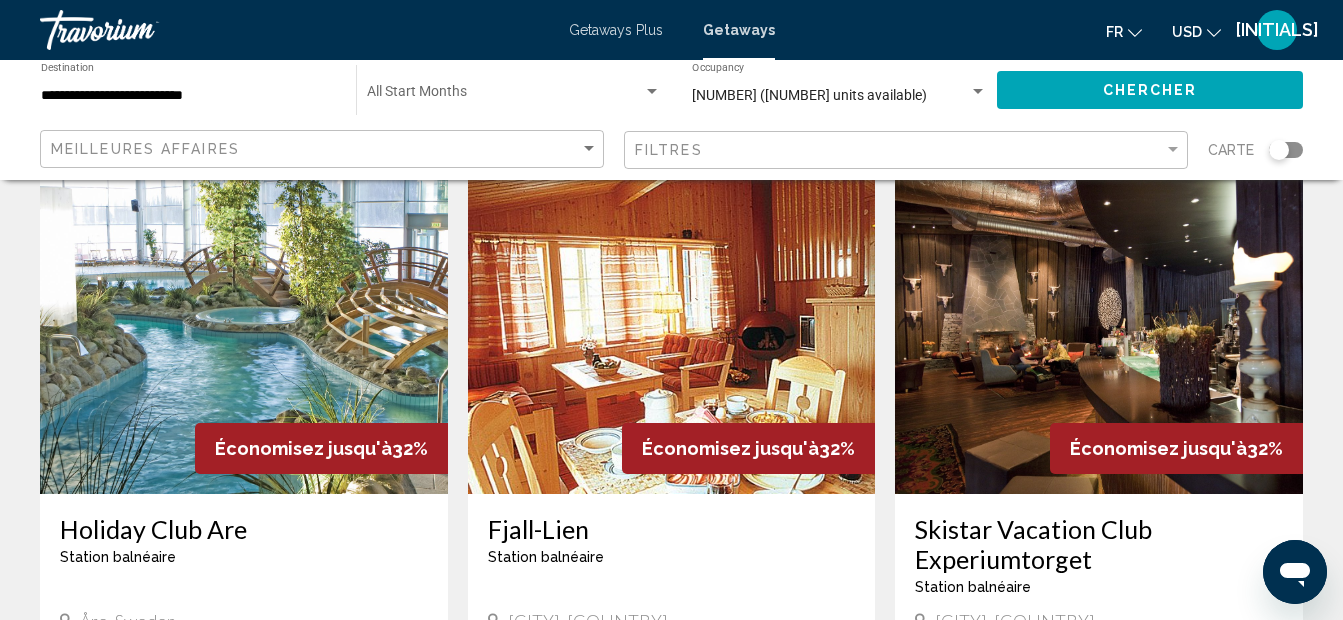scroll, scrollTop: 211, scrollLeft: 0, axis: vertical 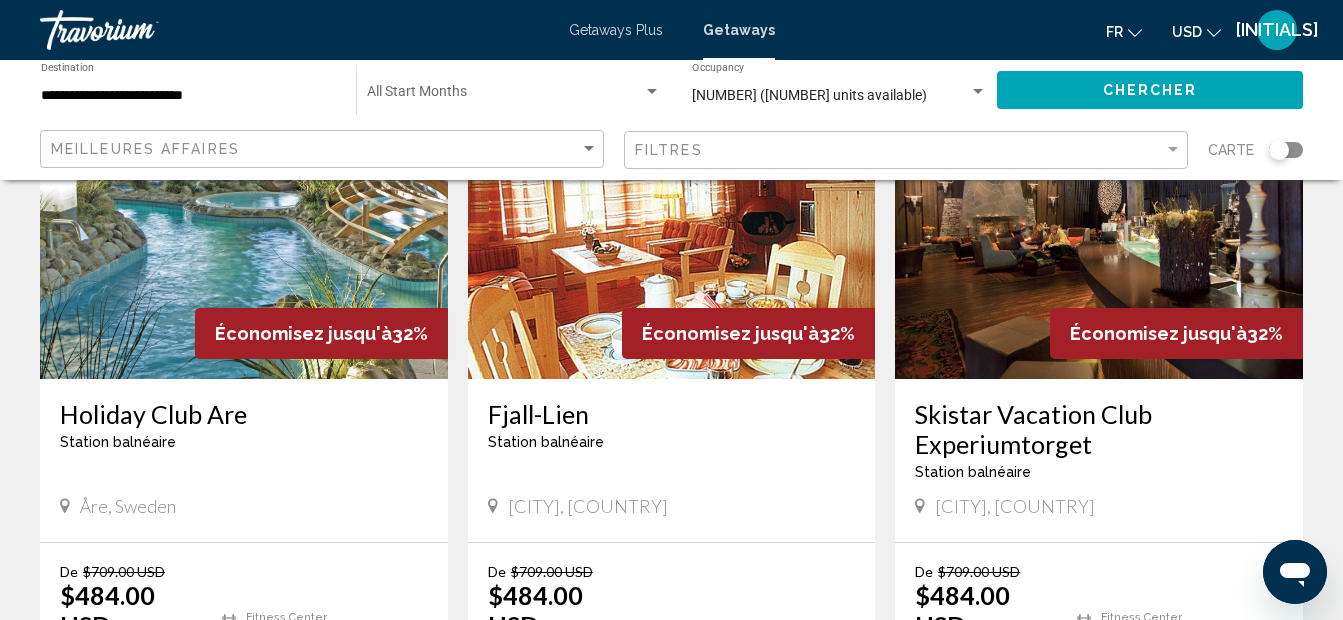 click on "Holiday Club Are" at bounding box center [244, 414] 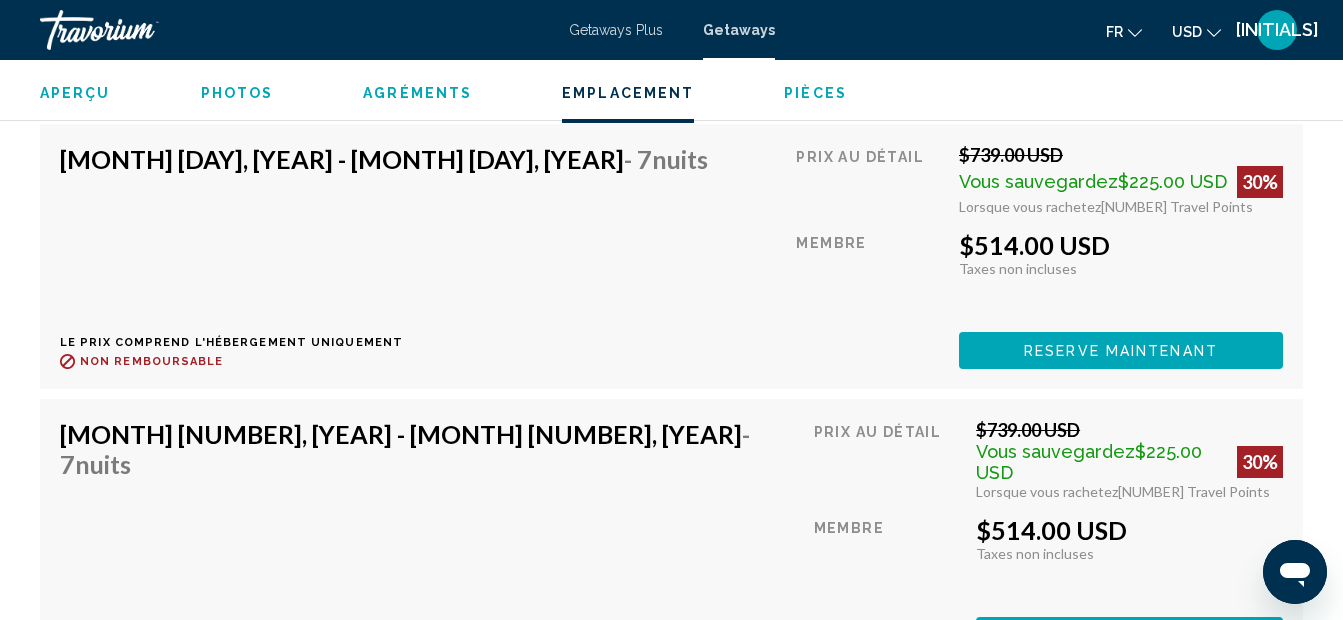 scroll, scrollTop: 7068, scrollLeft: 0, axis: vertical 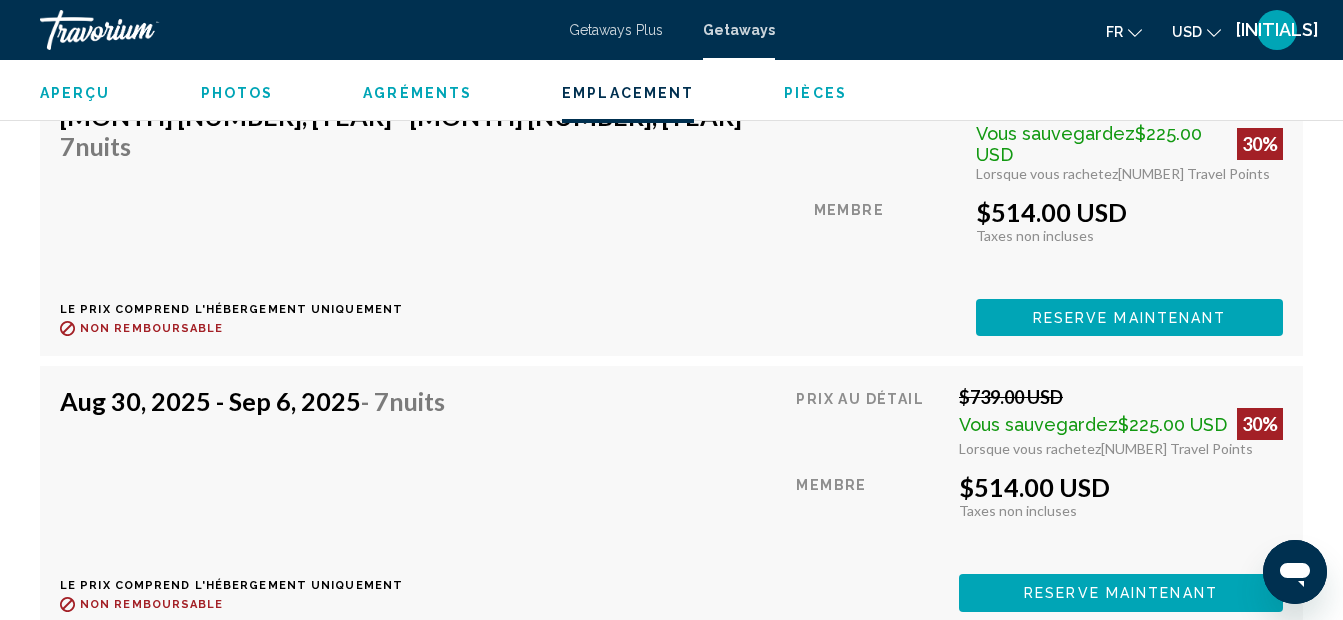click on "Pièces" at bounding box center [815, 93] 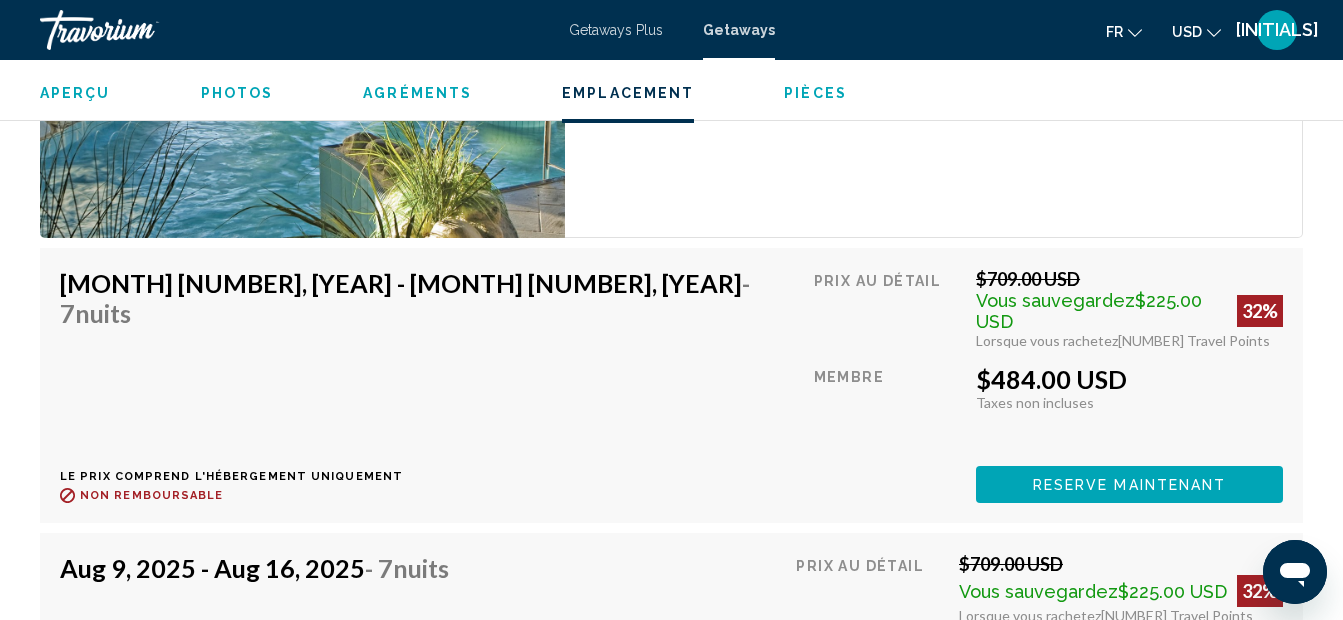 scroll, scrollTop: 3152, scrollLeft: 0, axis: vertical 